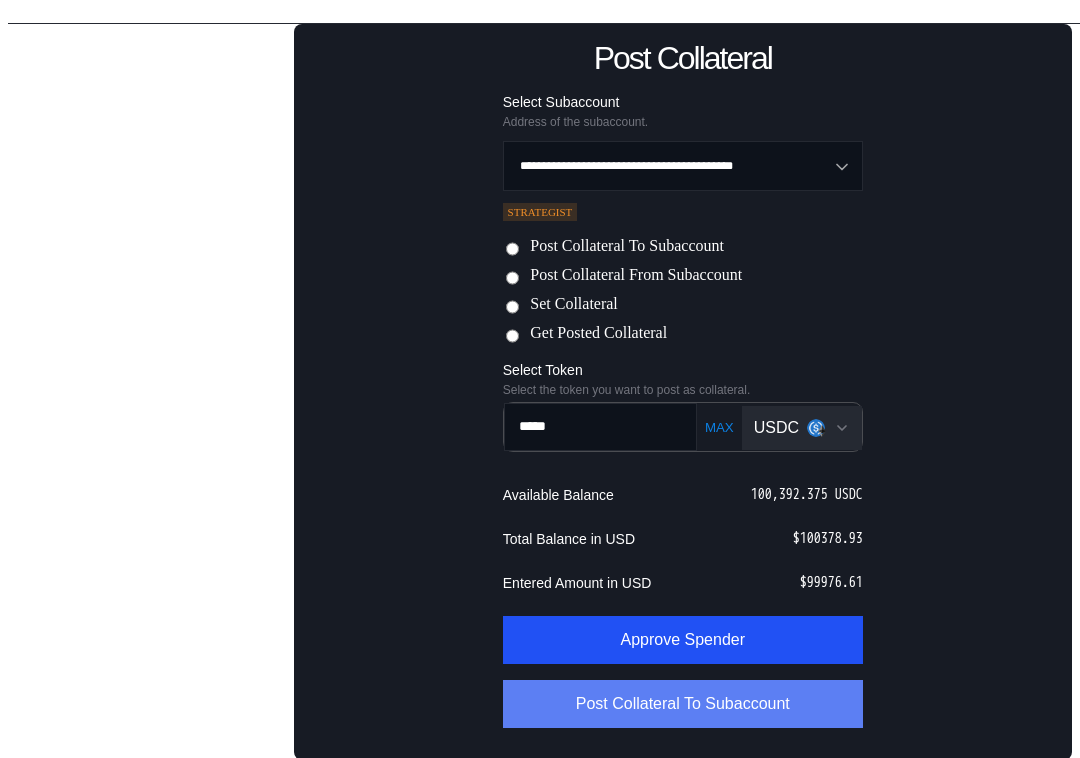click on "Post Collateral To Subaccount" at bounding box center (683, 704) 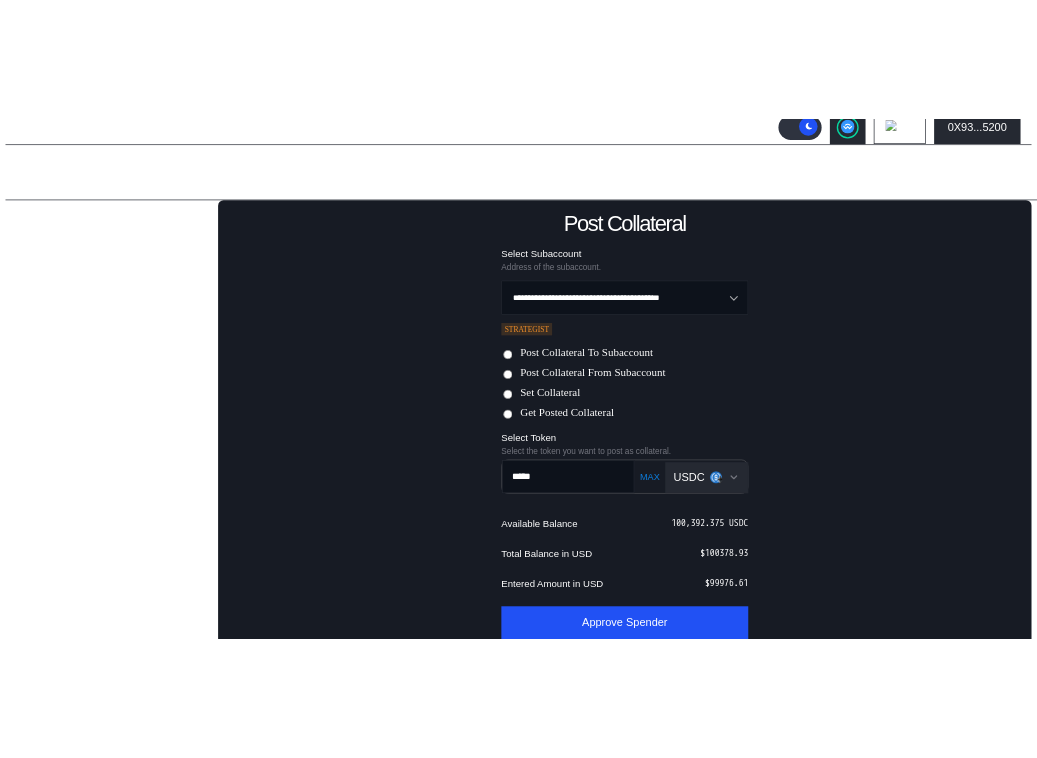 scroll, scrollTop: 187, scrollLeft: 0, axis: vertical 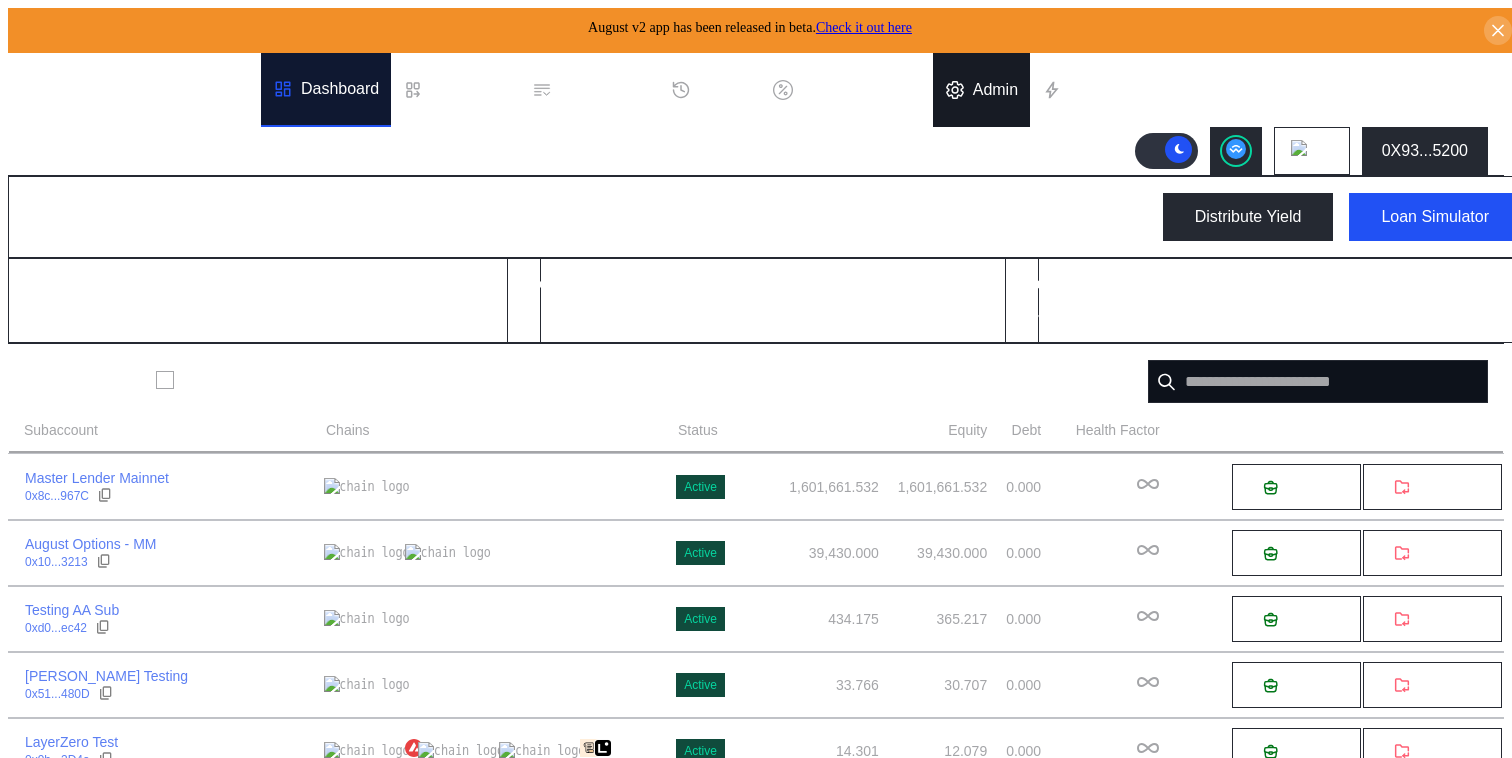 click on "Admin" at bounding box center (995, 90) 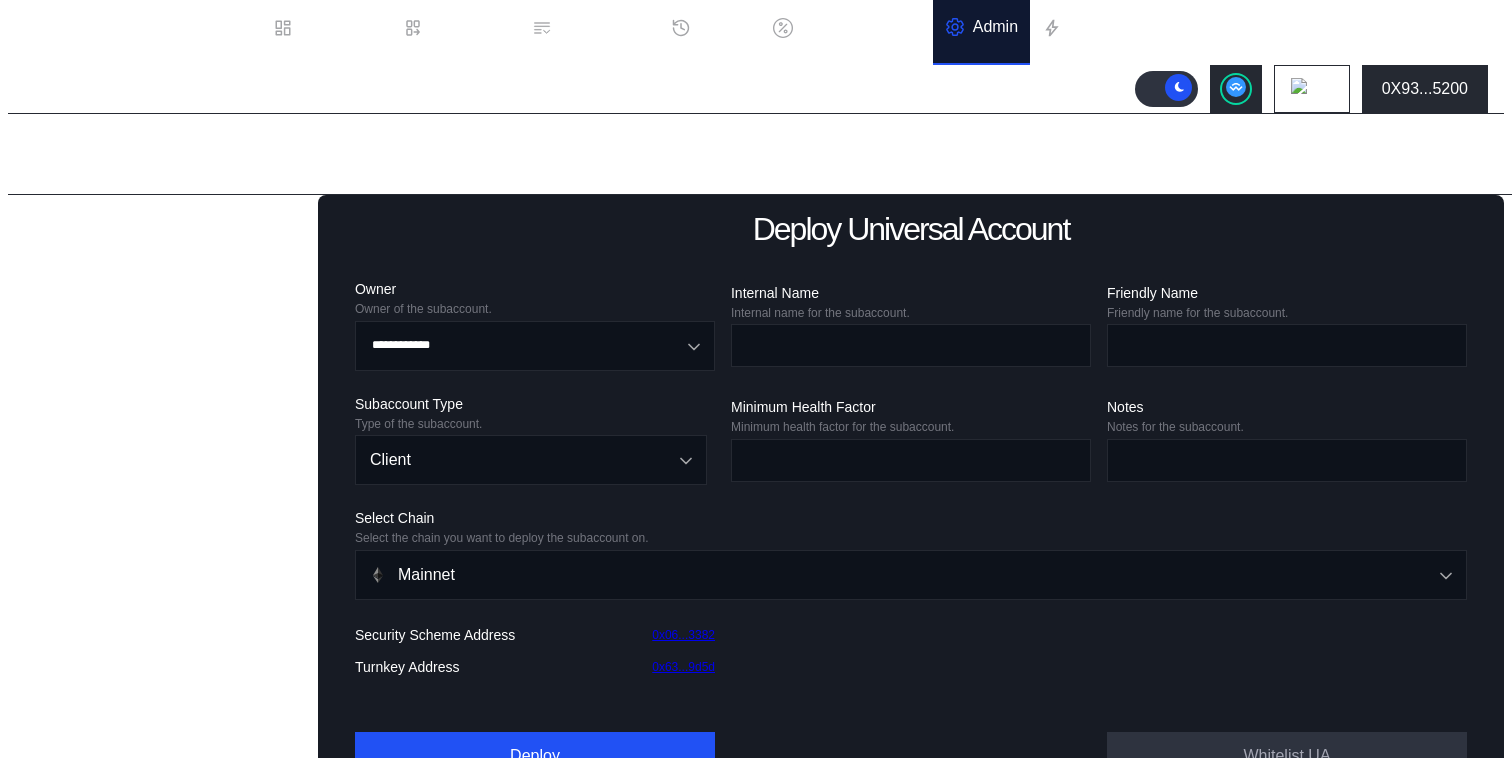 scroll, scrollTop: 109, scrollLeft: 0, axis: vertical 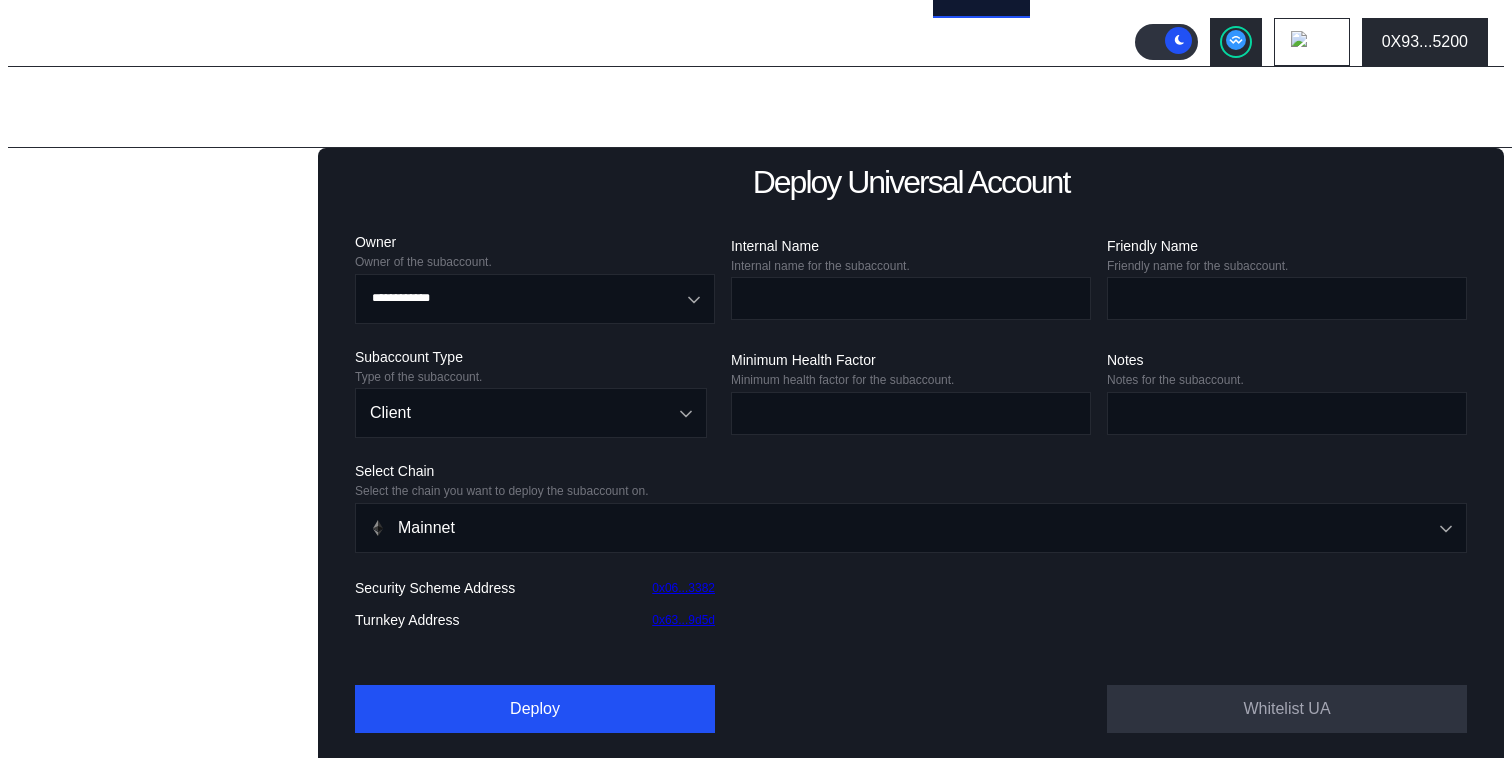 click on "Collateral" at bounding box center [170, 488] 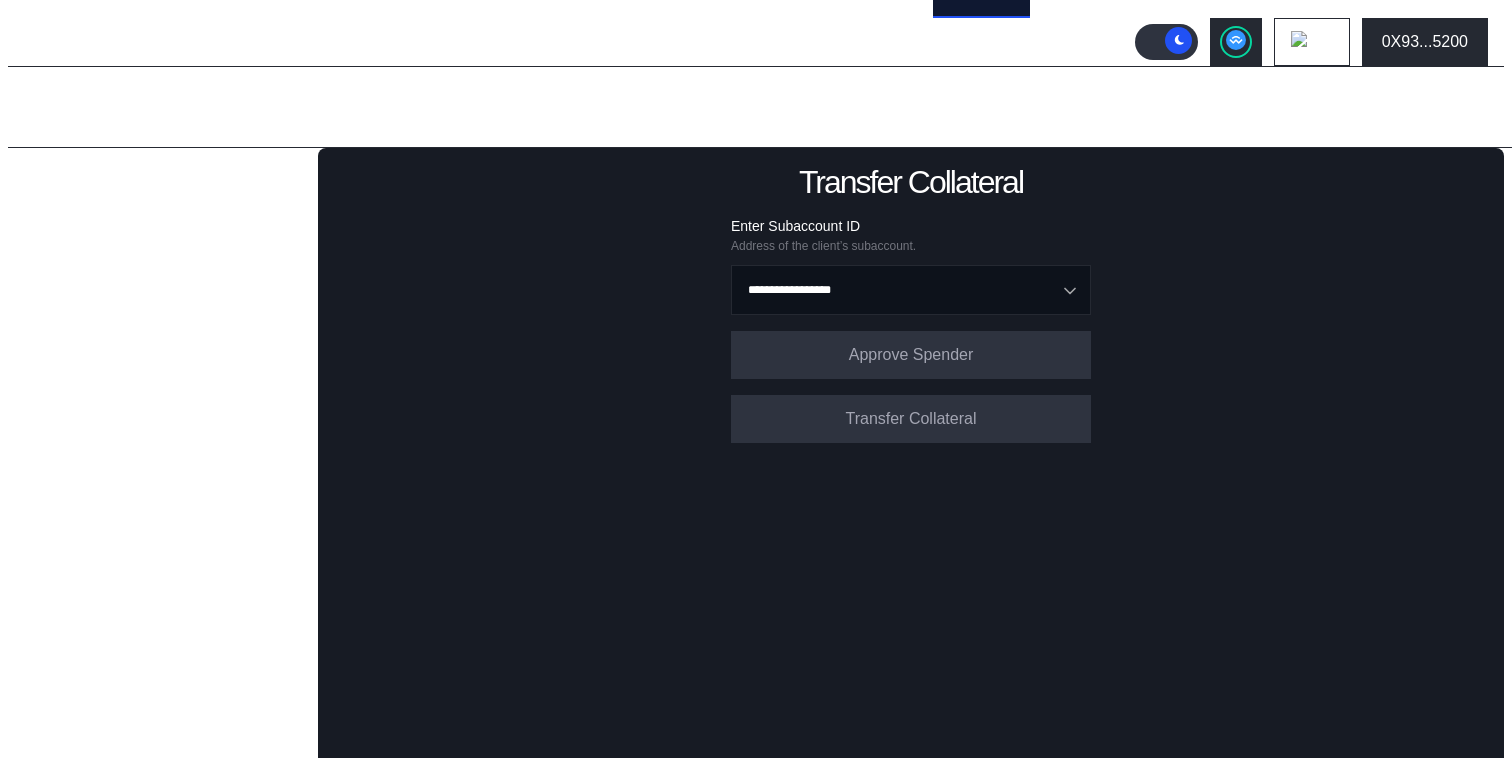 click on "Set Collateral" at bounding box center (164, 441) 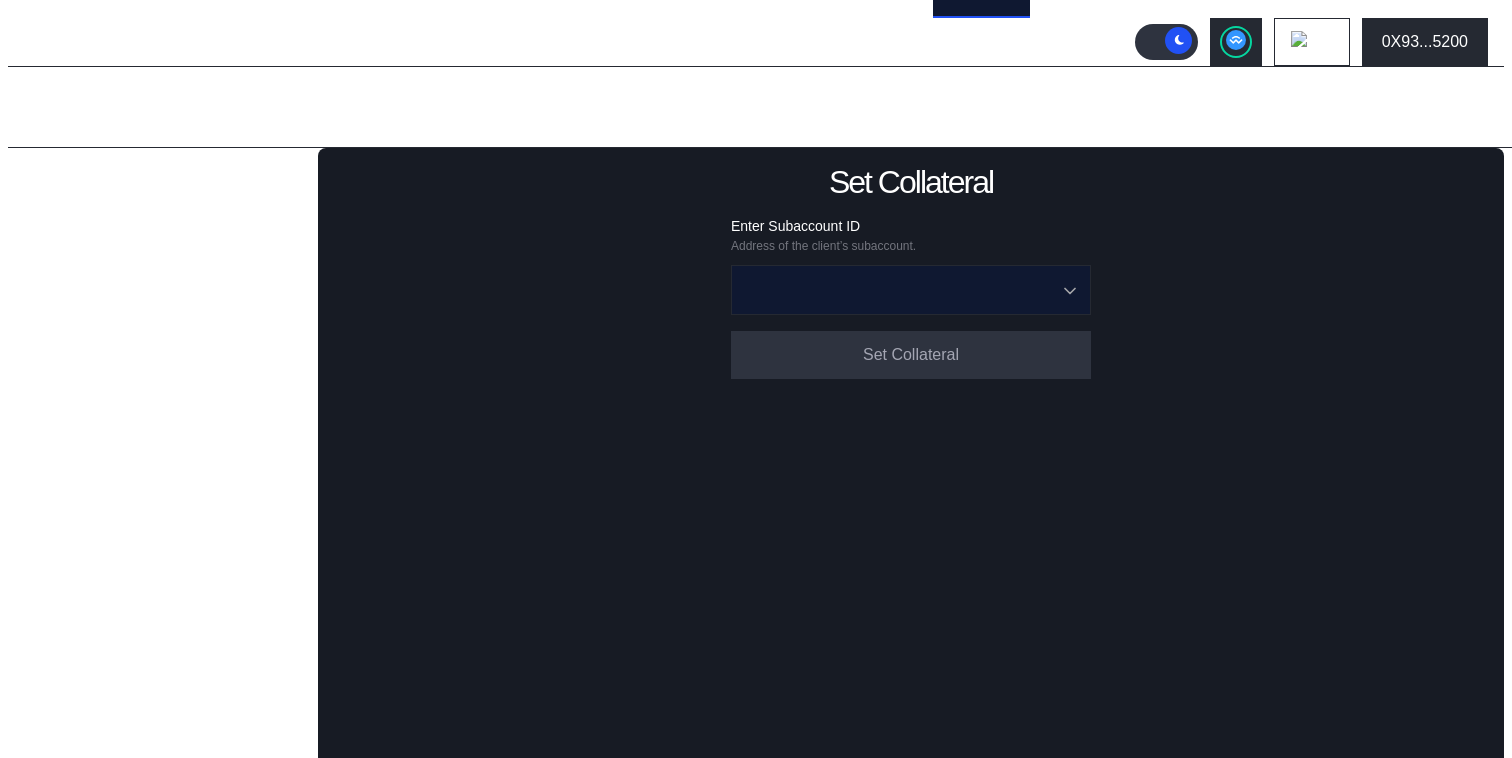 click at bounding box center [900, 290] 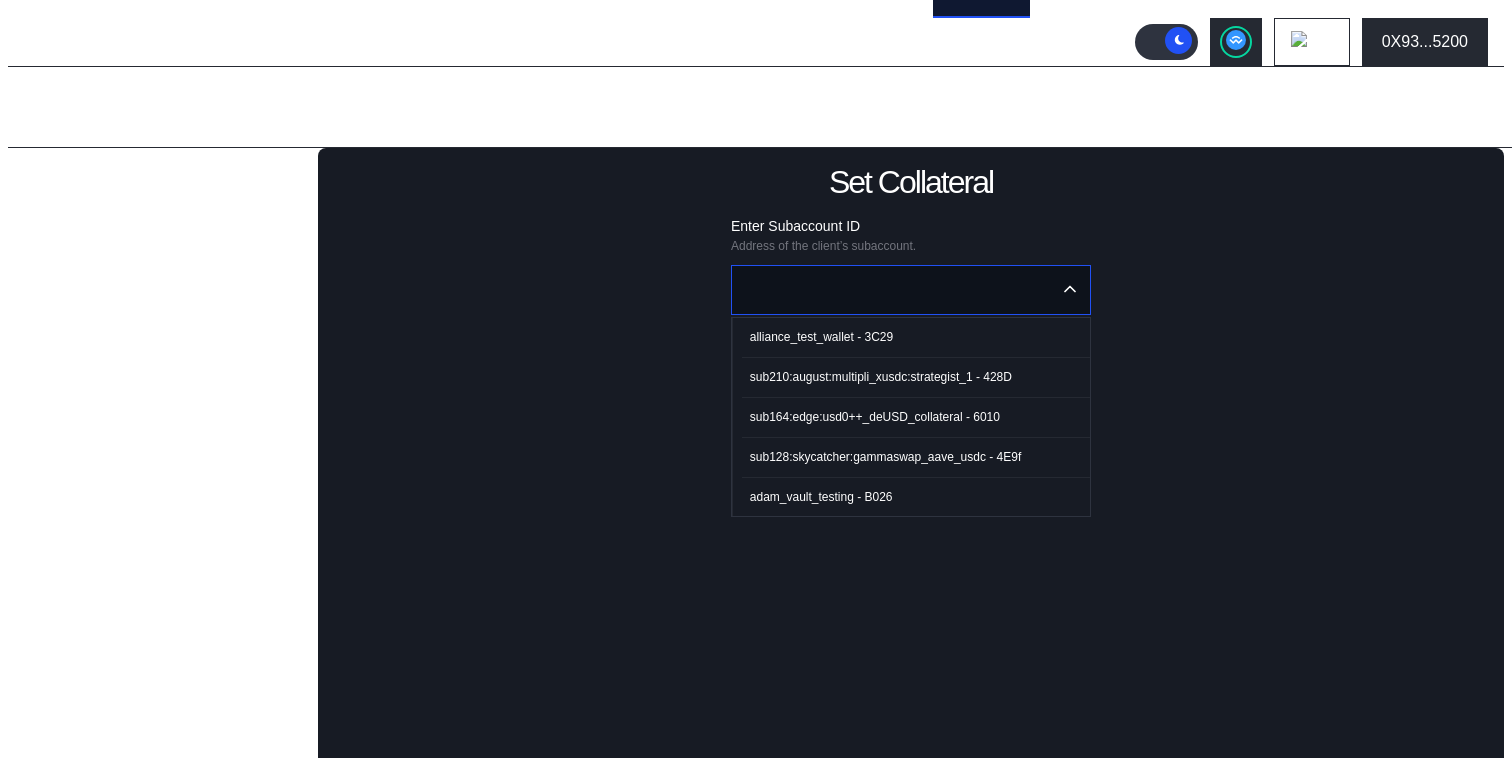 type on "**********" 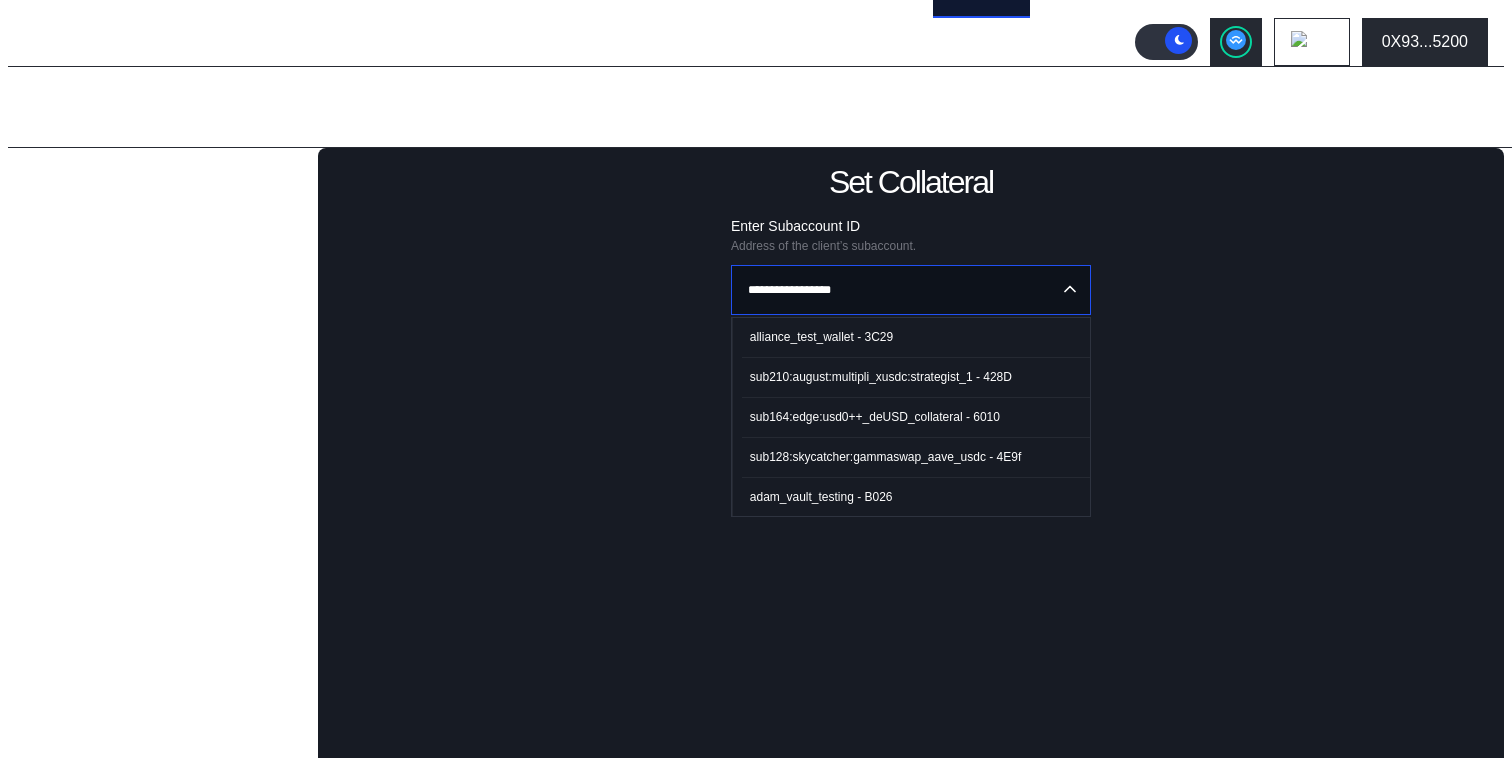 click on "Balance Collateral" at bounding box center (100, 472) 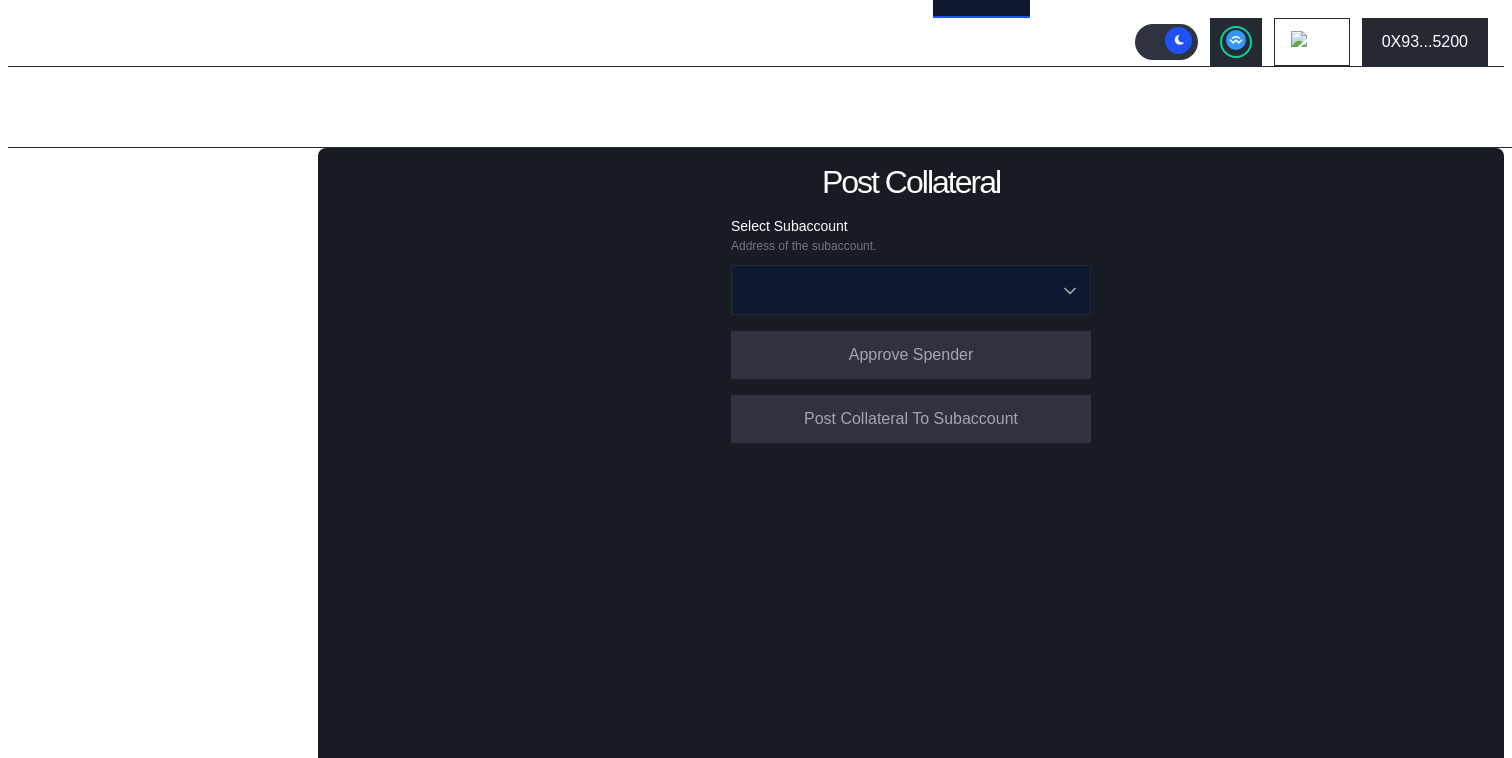 click at bounding box center [900, 290] 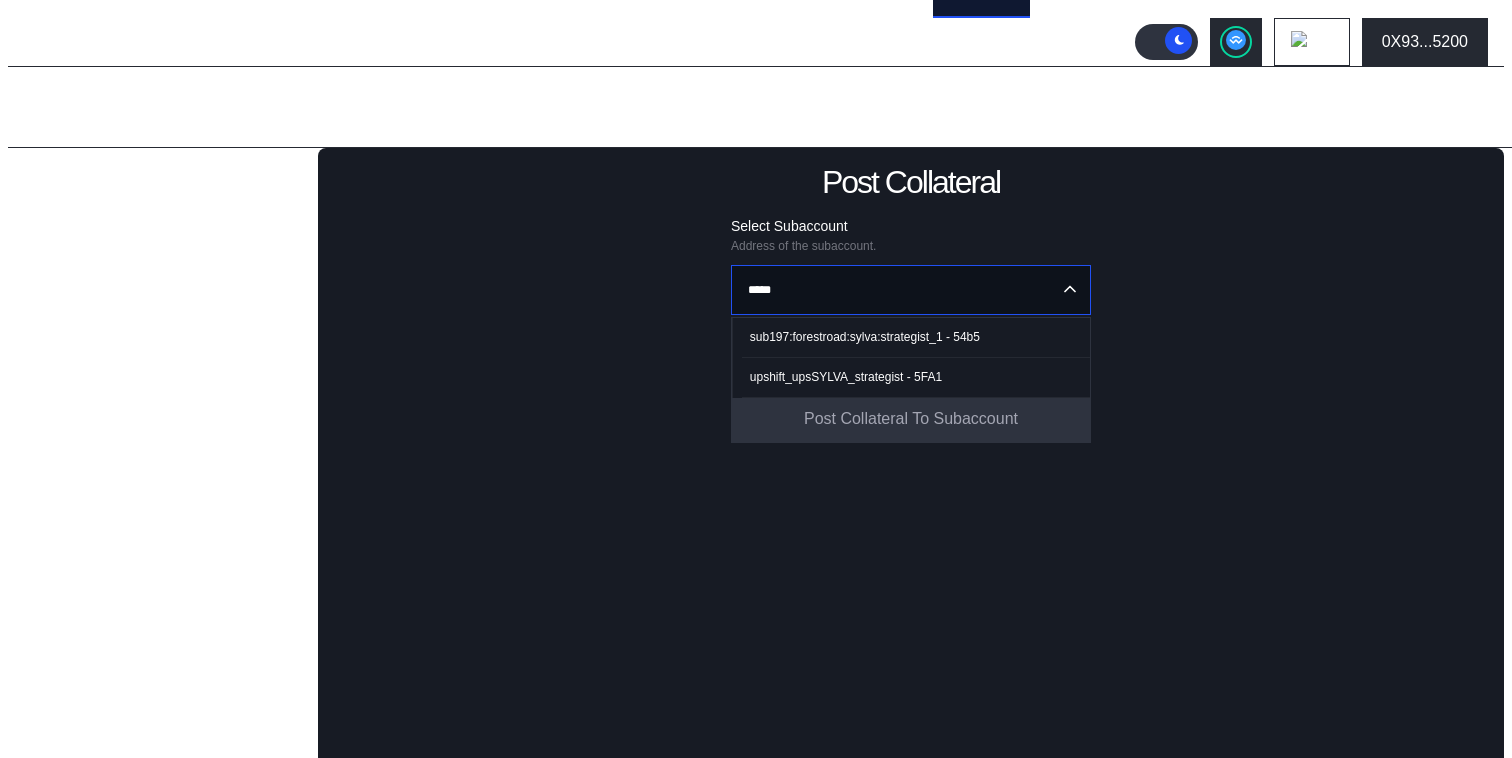 type on "*****" 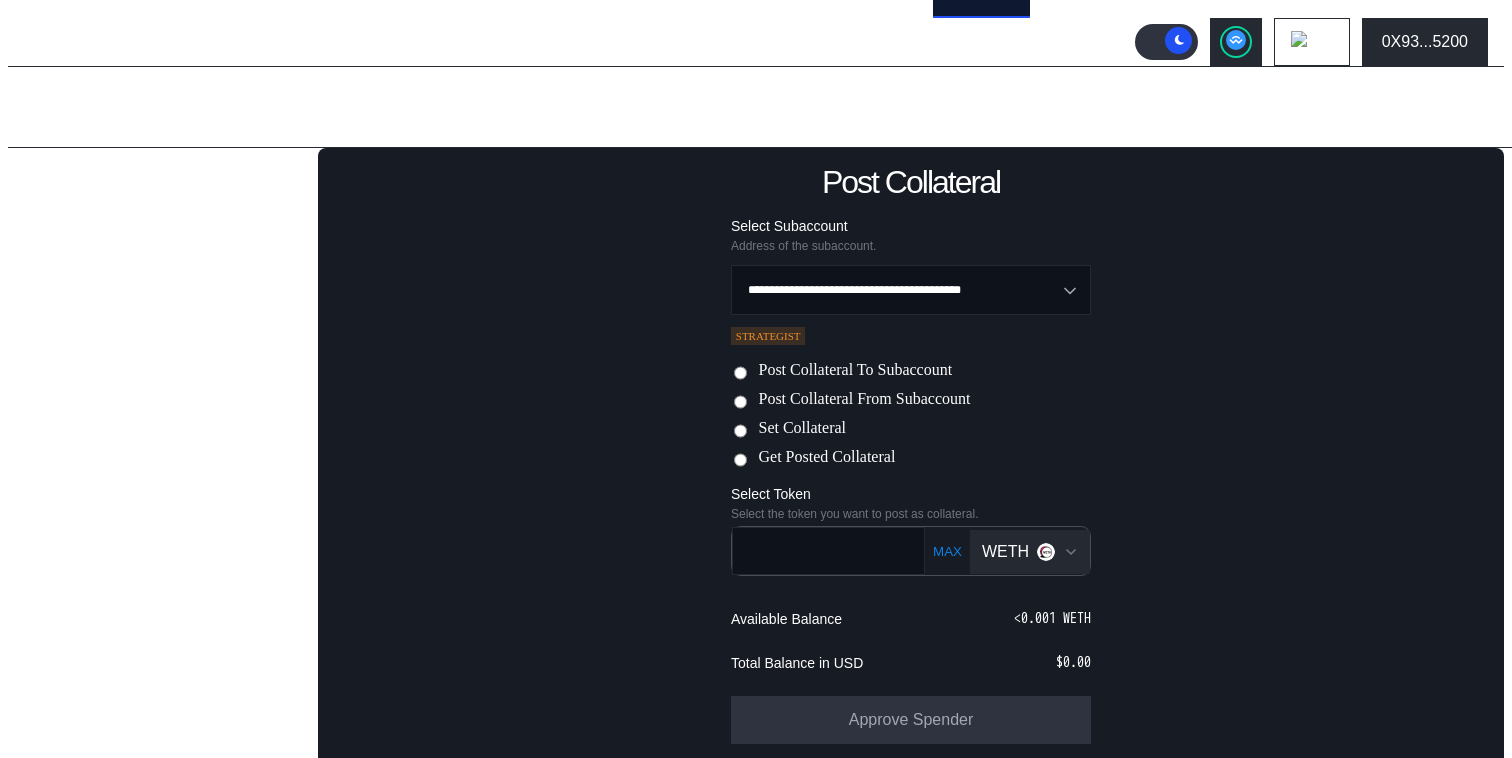 click on "Set Collateral" at bounding box center [802, 429] 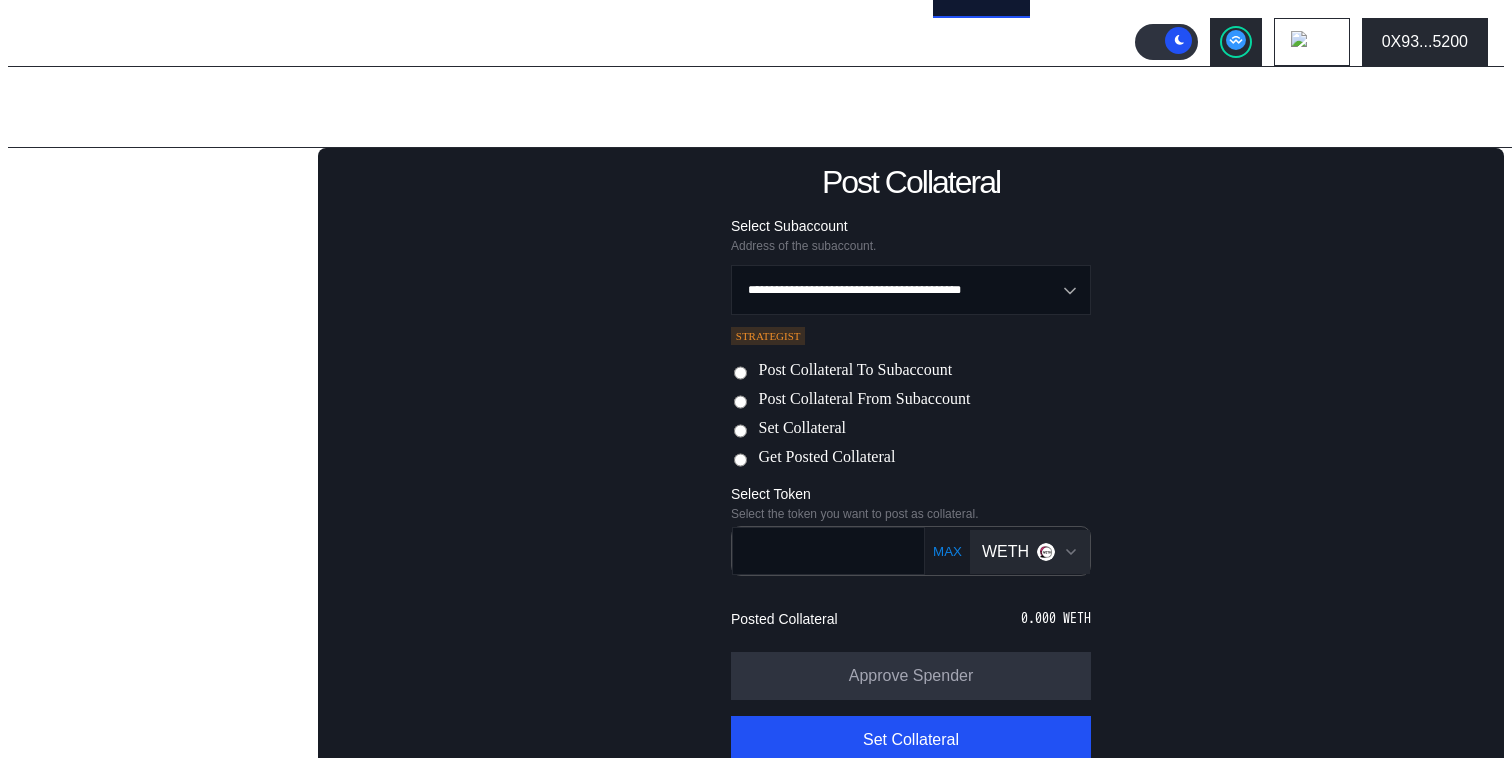 click on "WETH" at bounding box center (1030, 552) 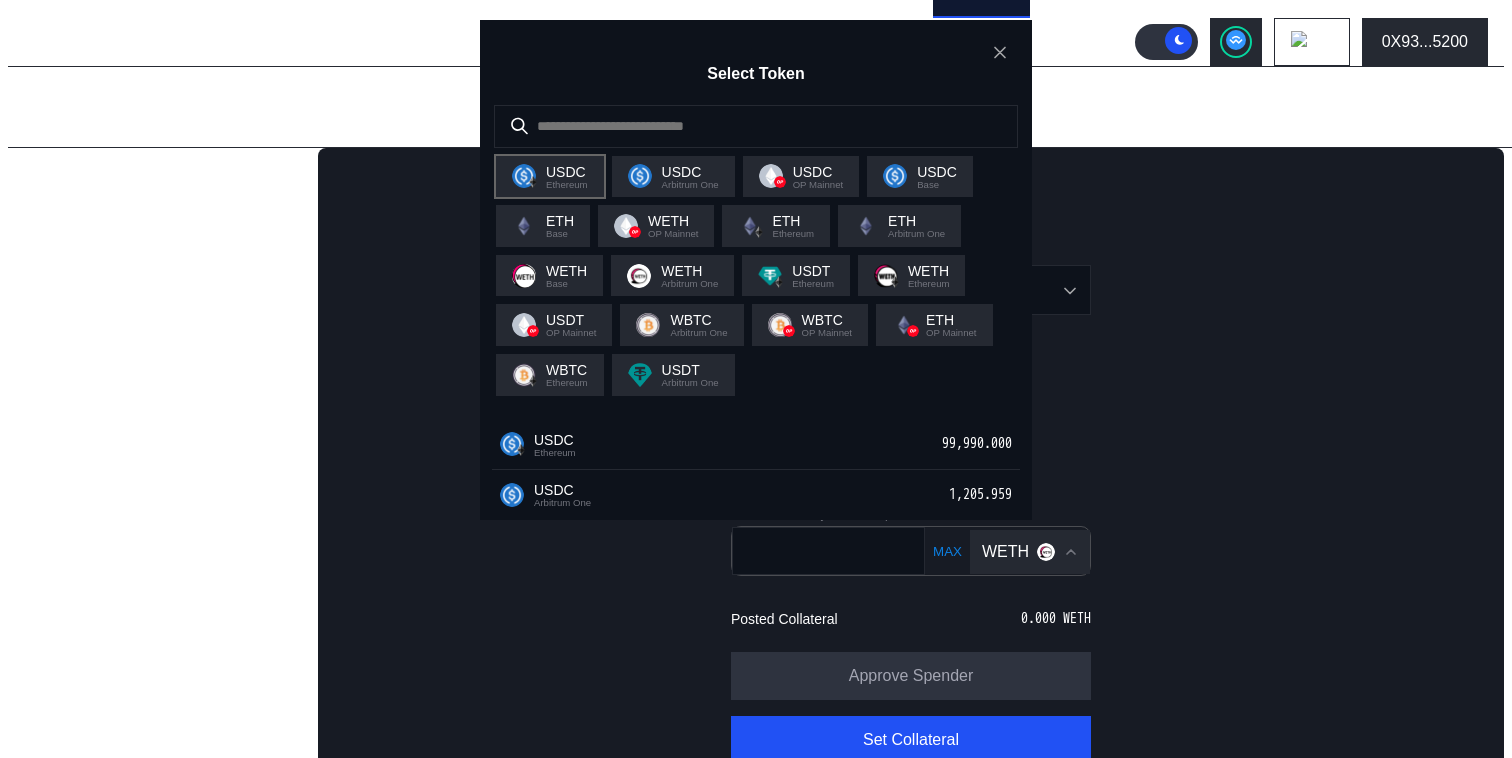 click on "USDC Ethereum" at bounding box center (550, 177) 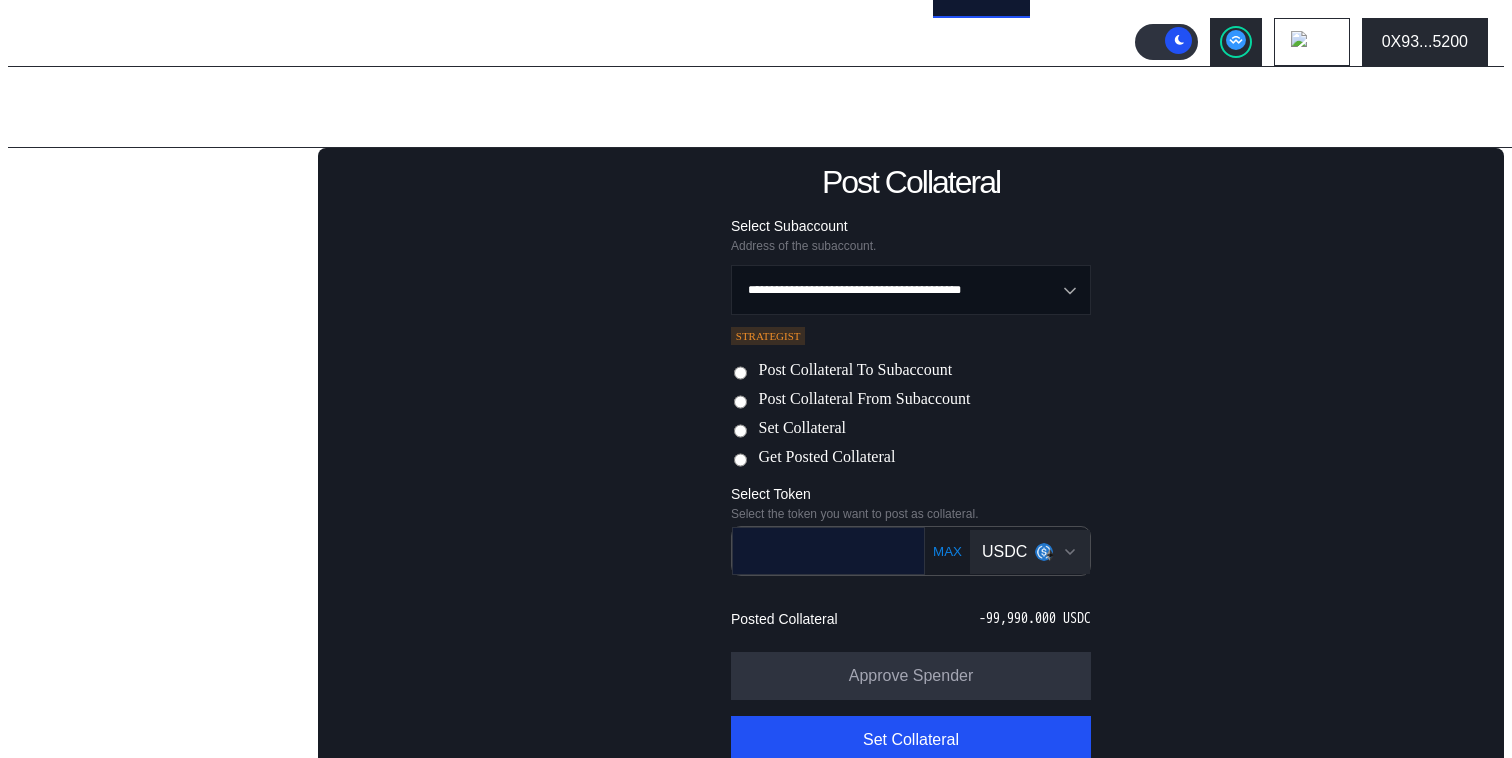 click at bounding box center (814, 550) 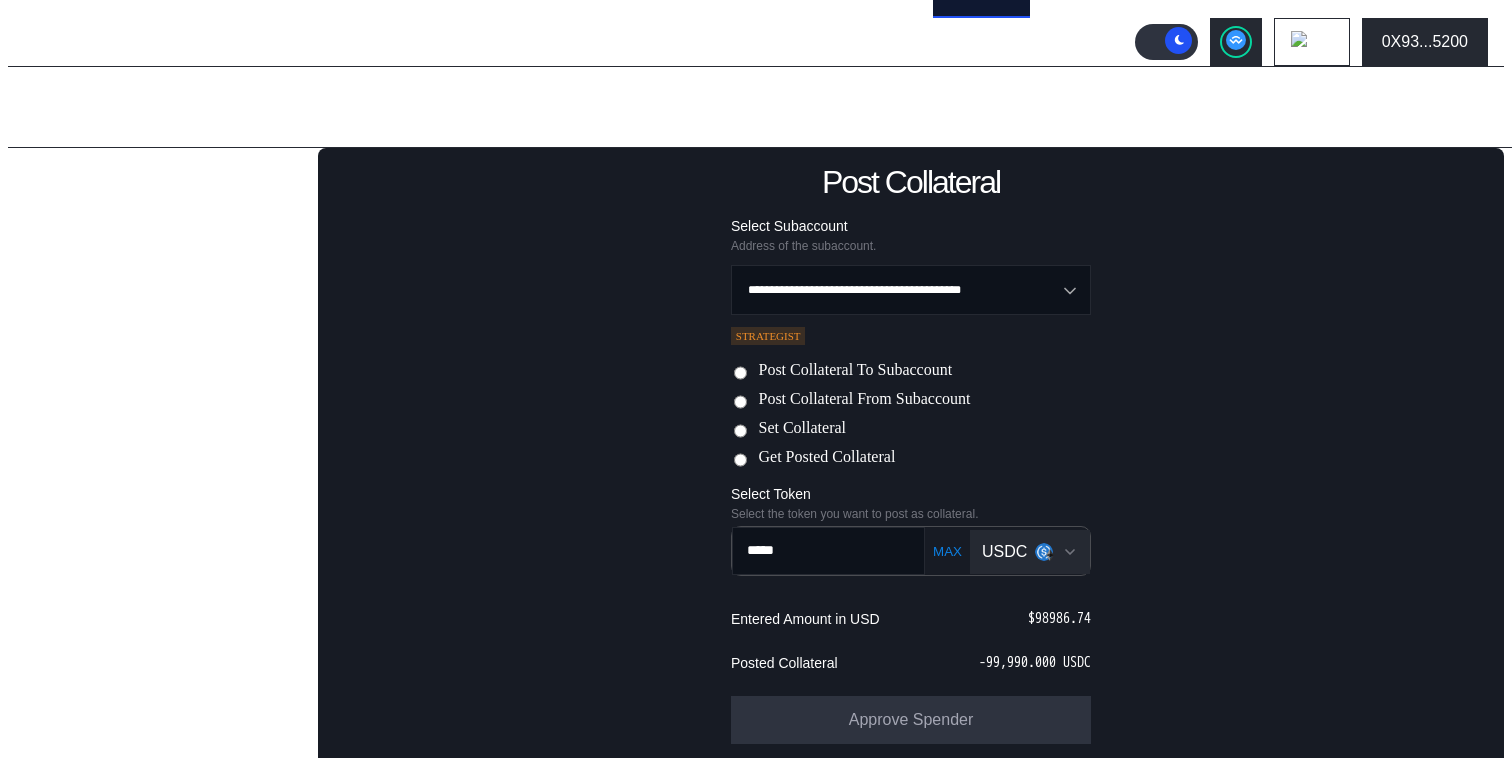 scroll, scrollTop: 190, scrollLeft: 0, axis: vertical 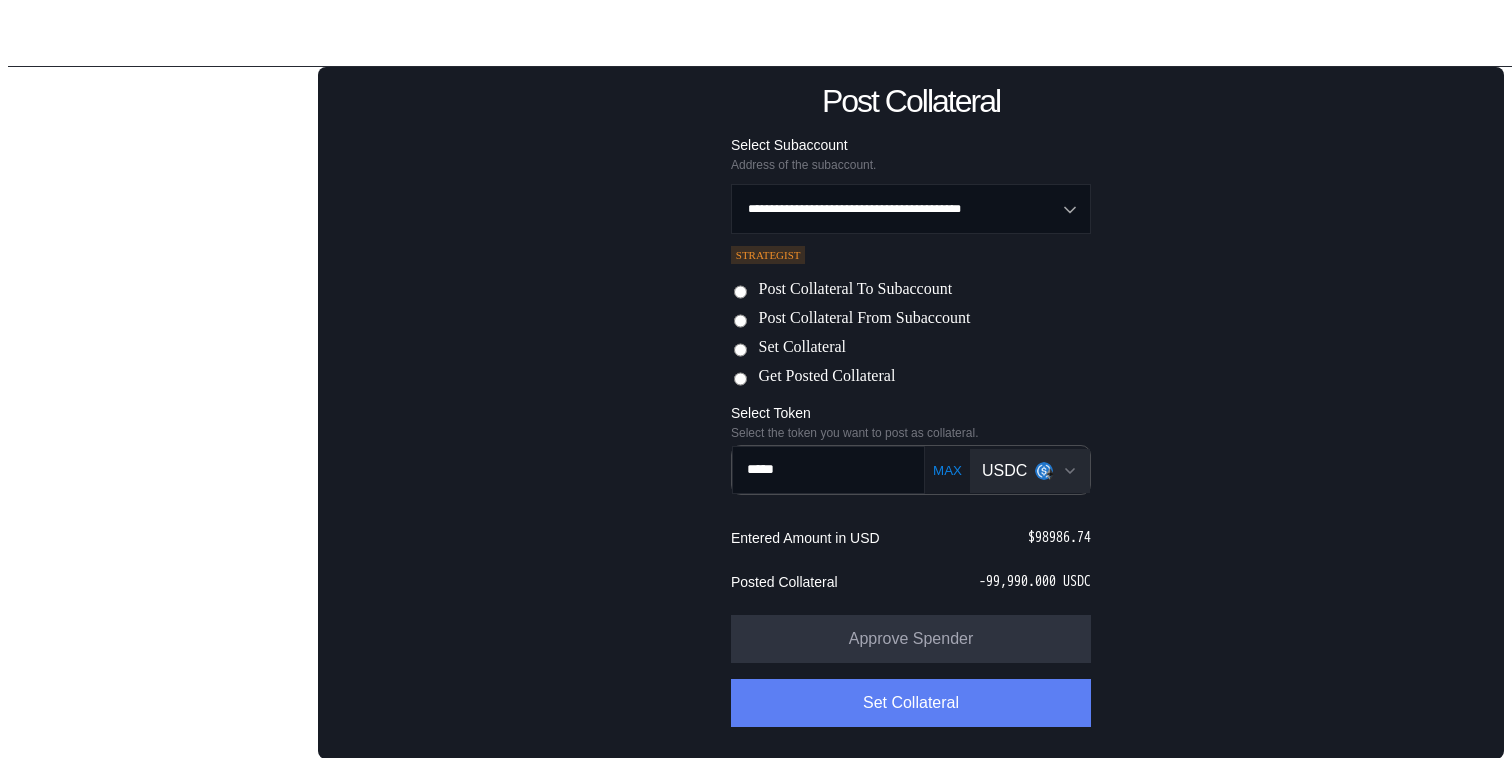 click on "Set Collateral" at bounding box center [911, 703] 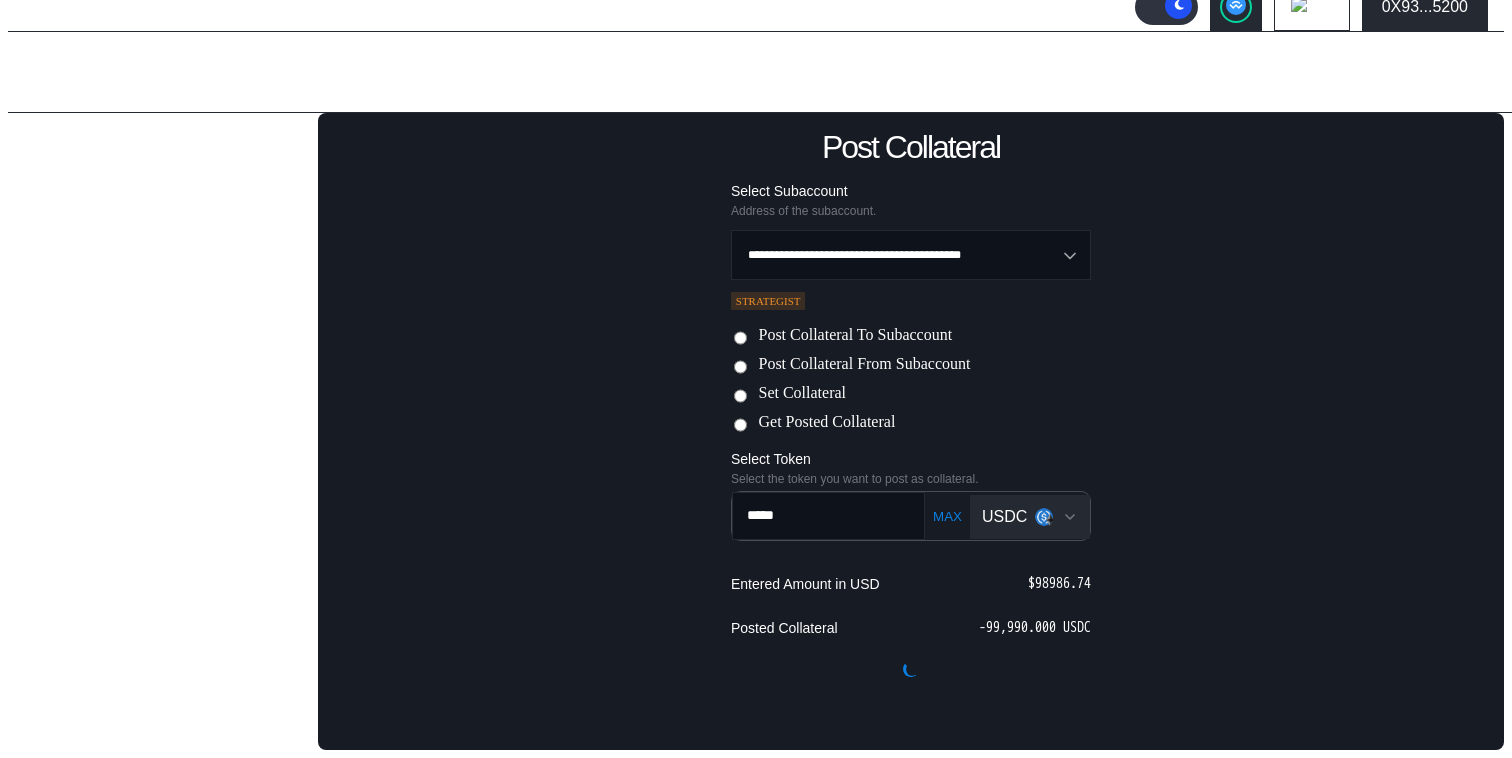 scroll, scrollTop: 126, scrollLeft: 0, axis: vertical 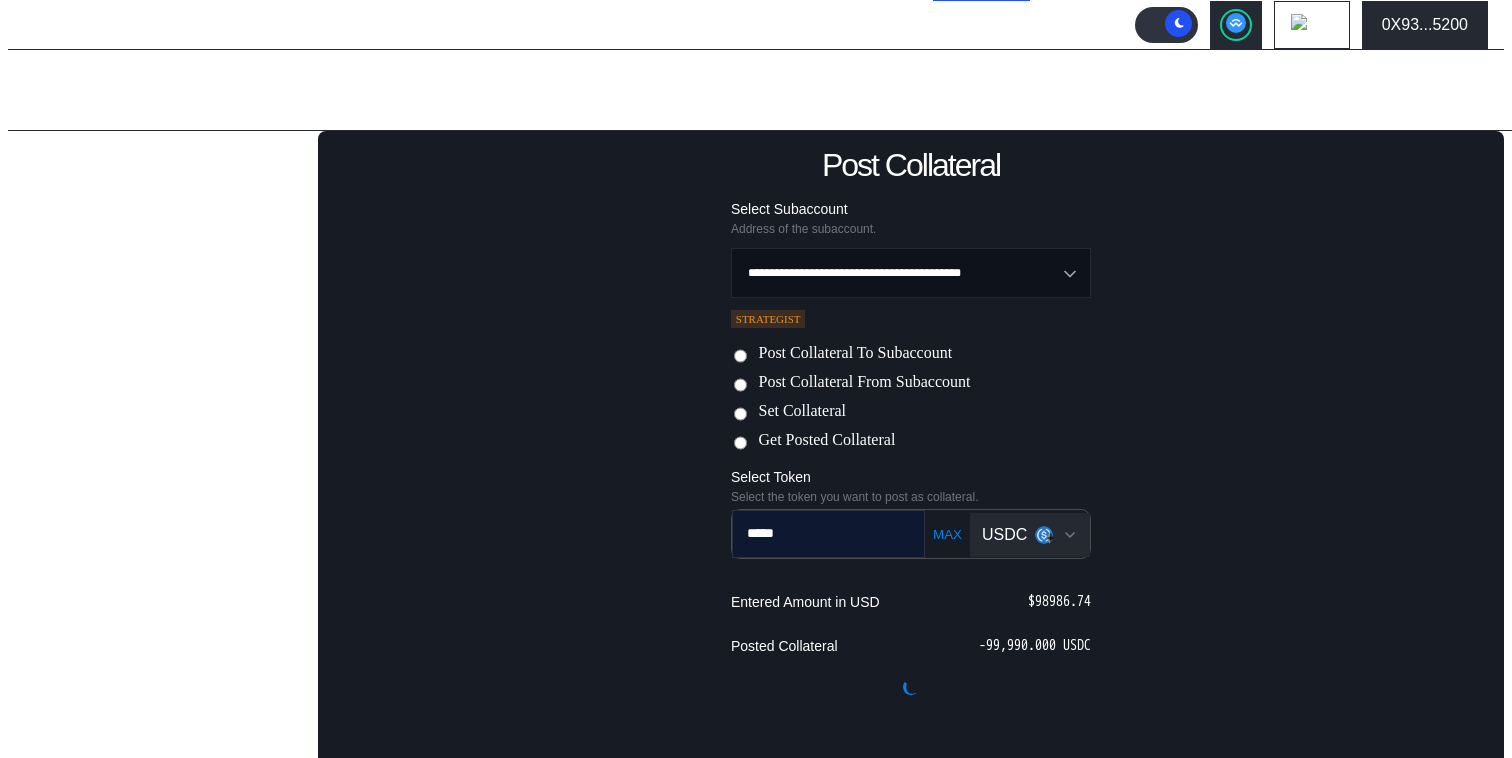 click on "*****" at bounding box center (814, 533) 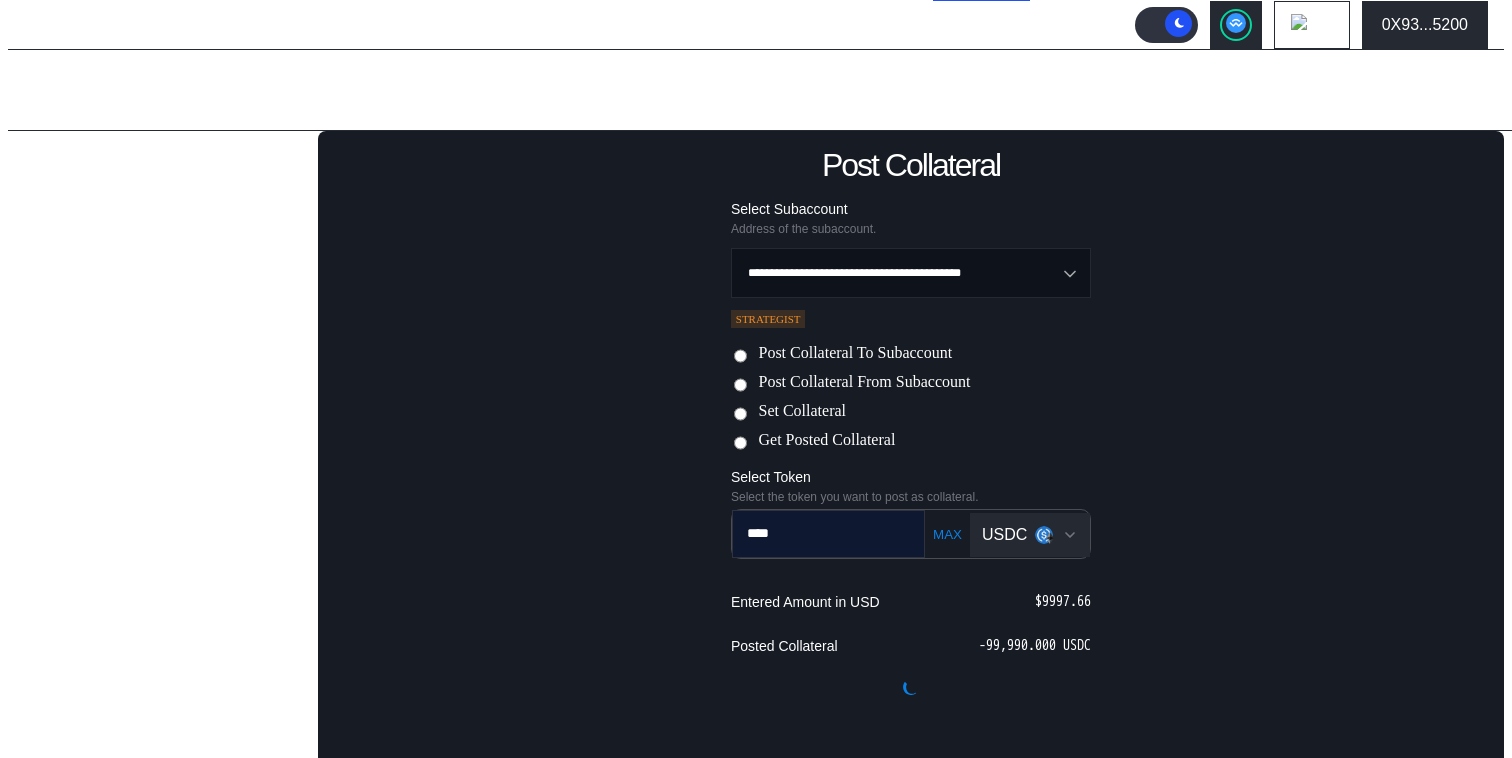 type on "*****" 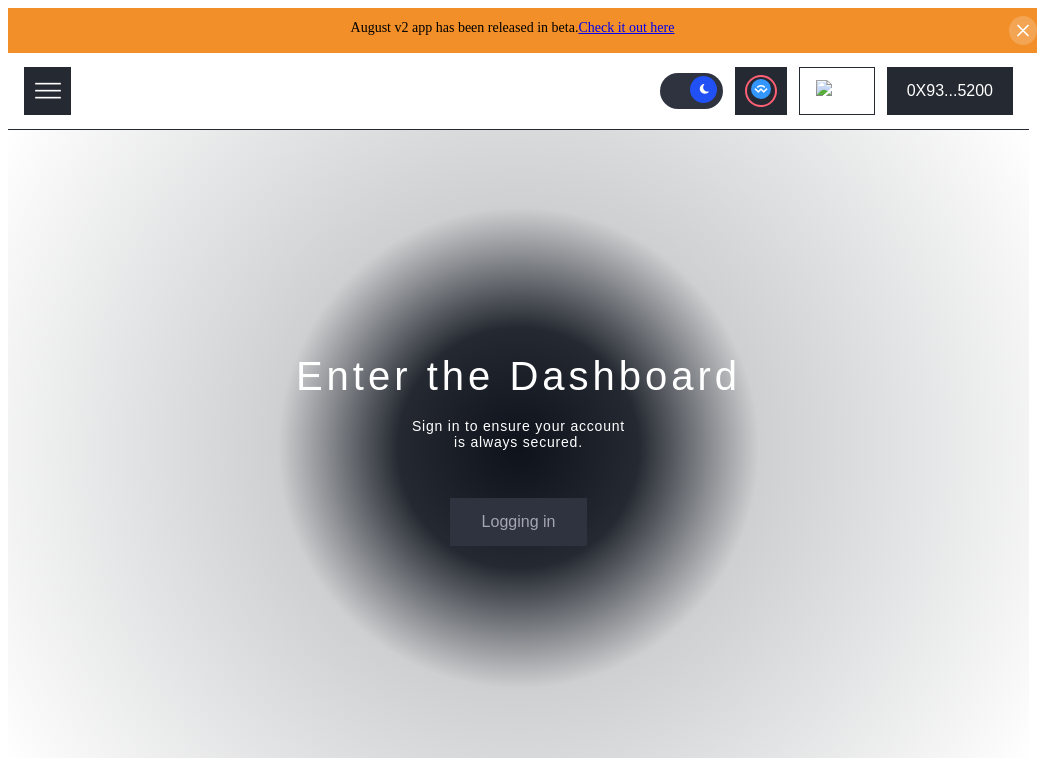 scroll, scrollTop: 0, scrollLeft: 0, axis: both 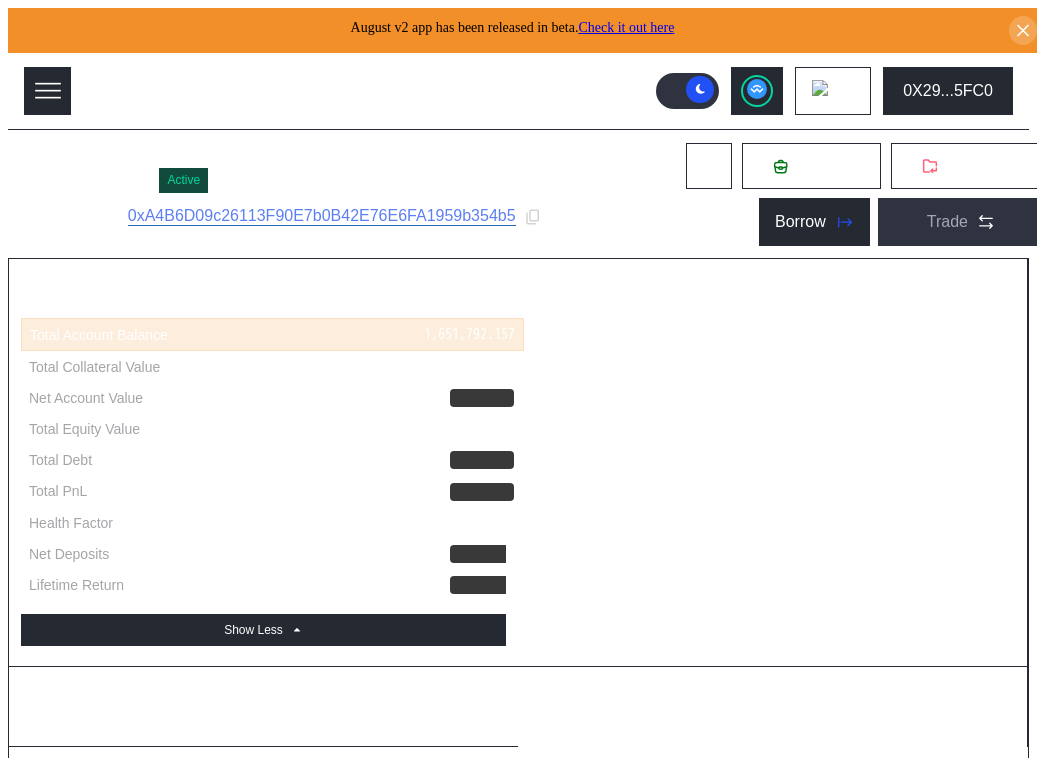 select on "*" 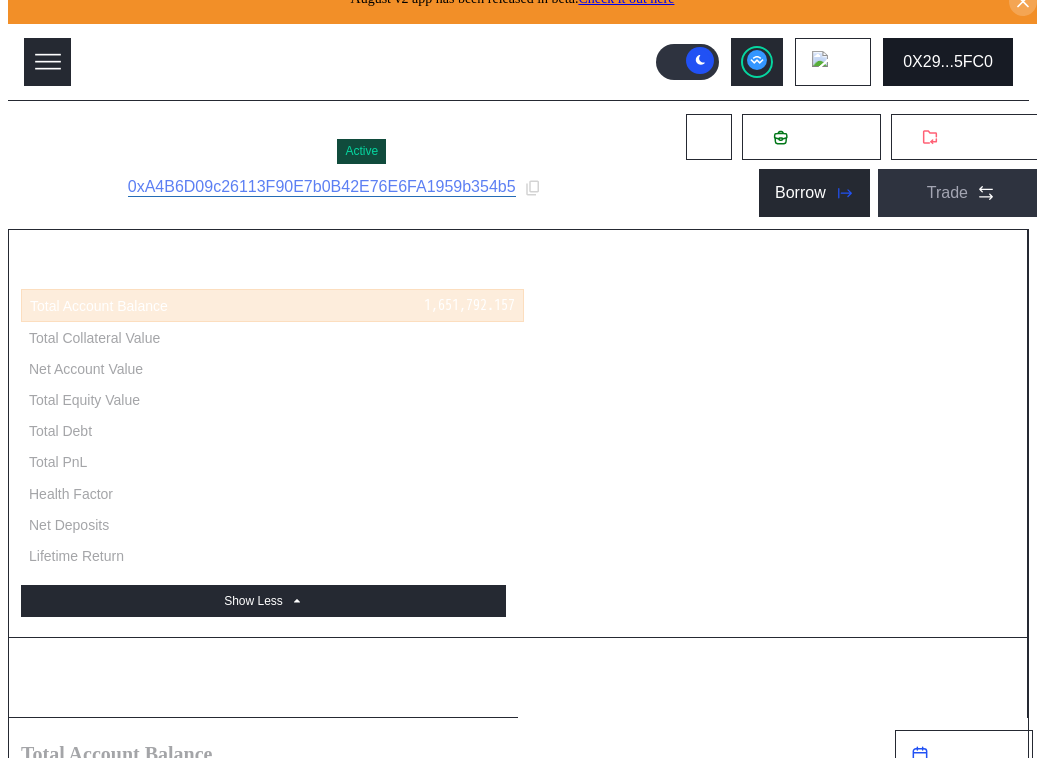scroll, scrollTop: 0, scrollLeft: 0, axis: both 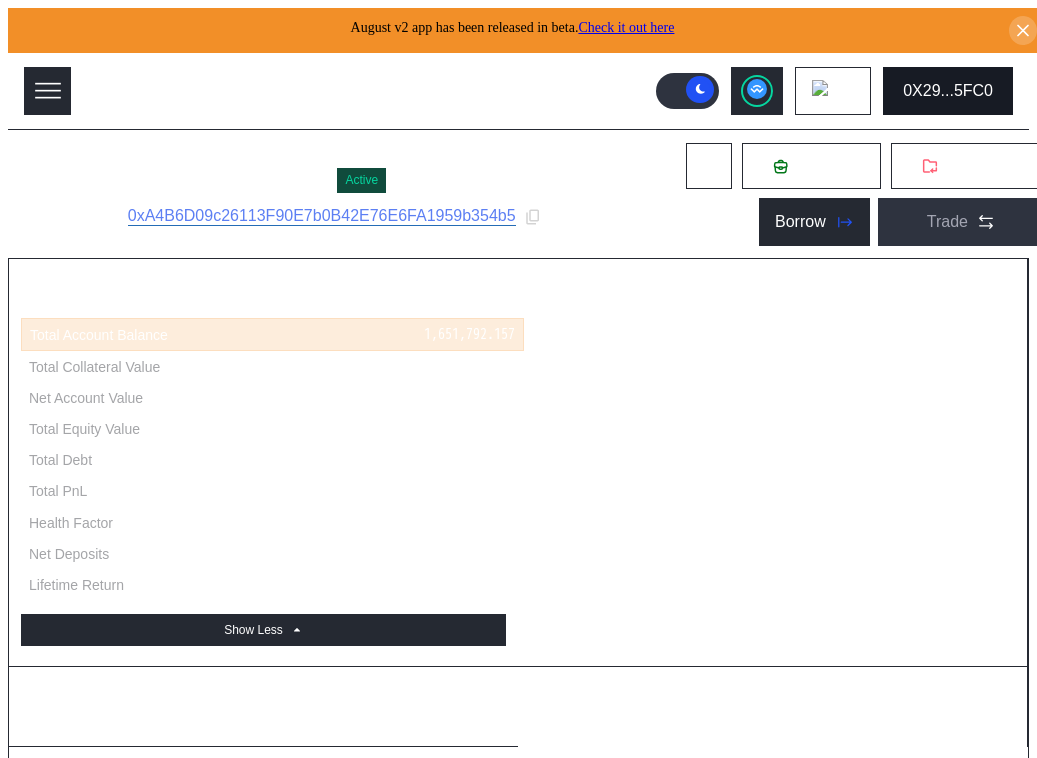 click on "0X29...5FC0" at bounding box center [948, 91] 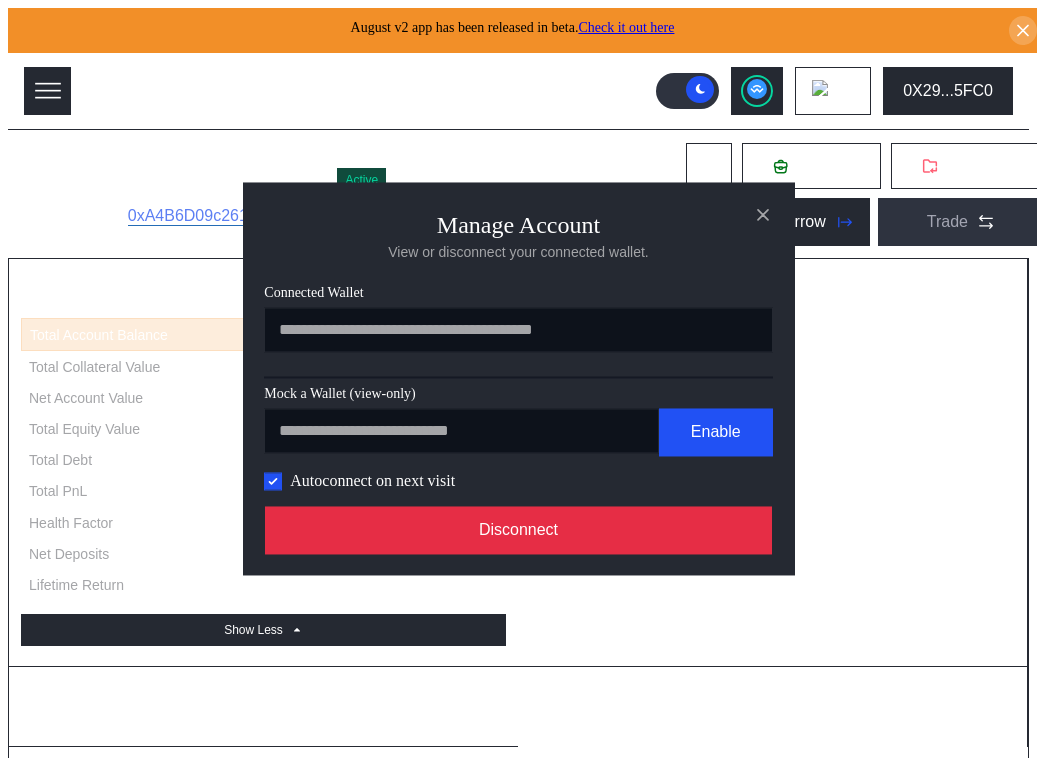 click on "Disconnect" at bounding box center (519, 531) 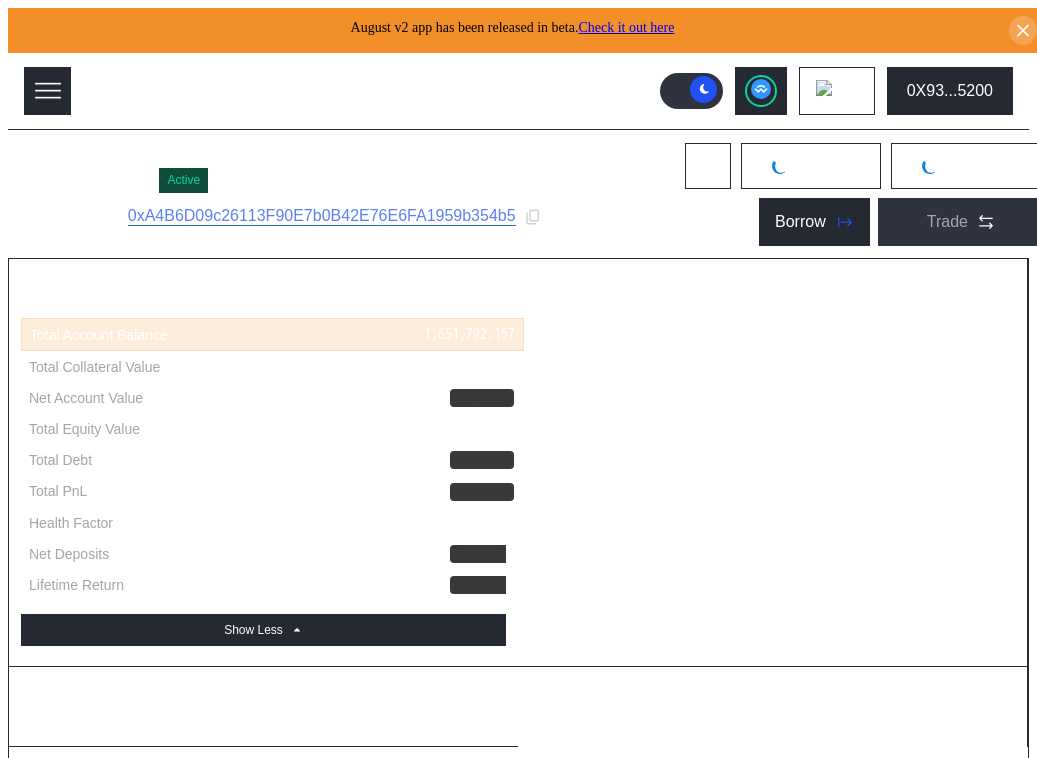select on "*" 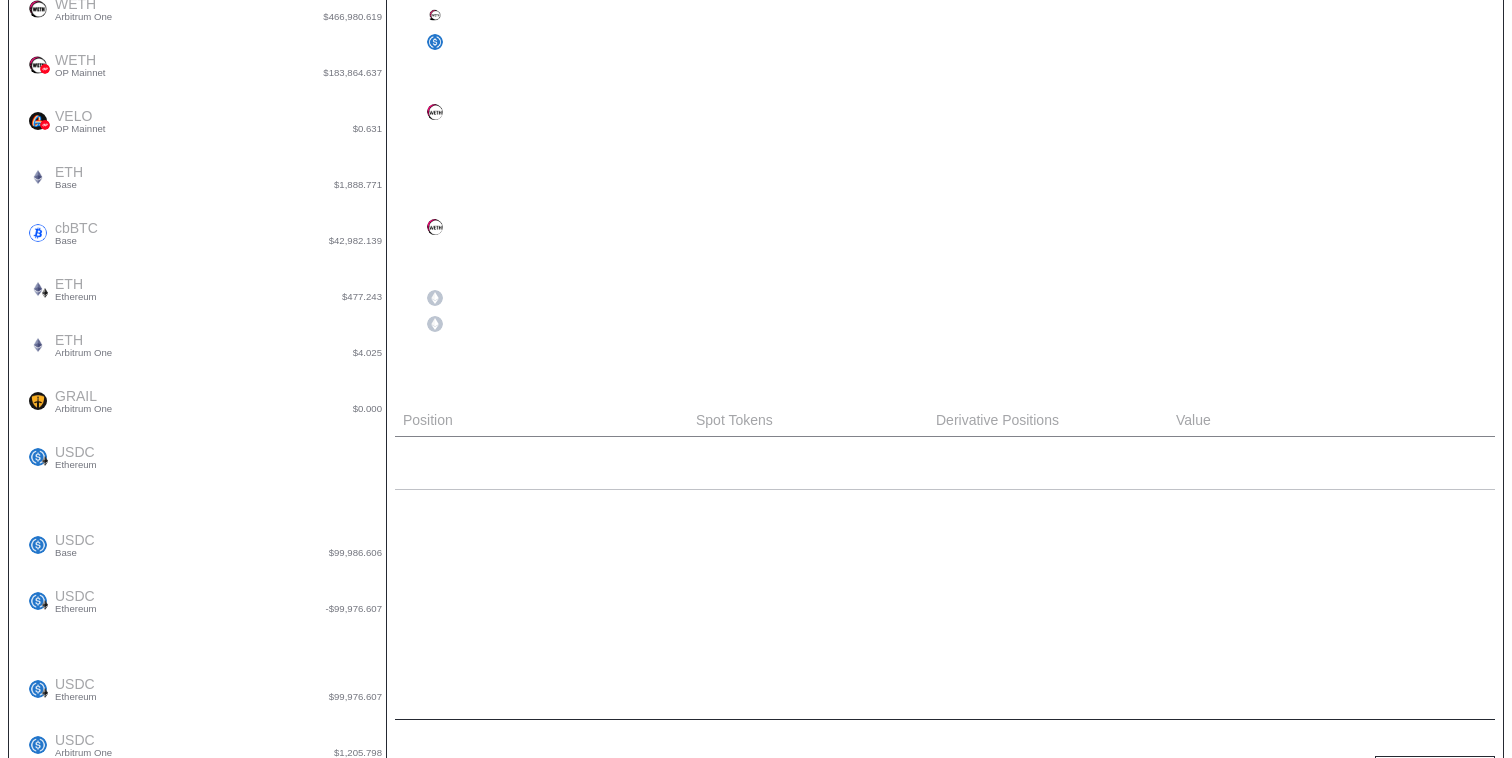 scroll, scrollTop: 980, scrollLeft: 0, axis: vertical 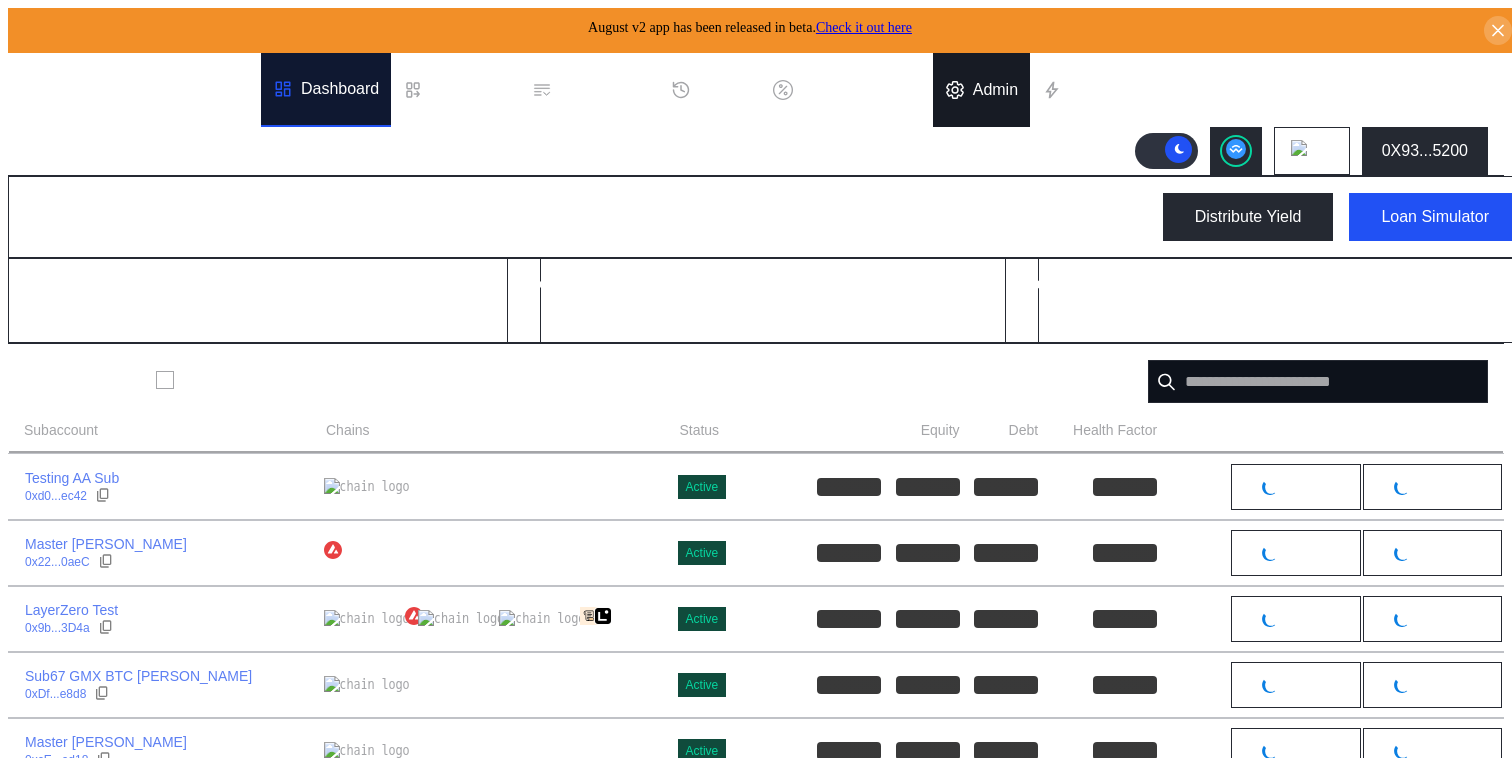 click on "Admin" at bounding box center (995, 90) 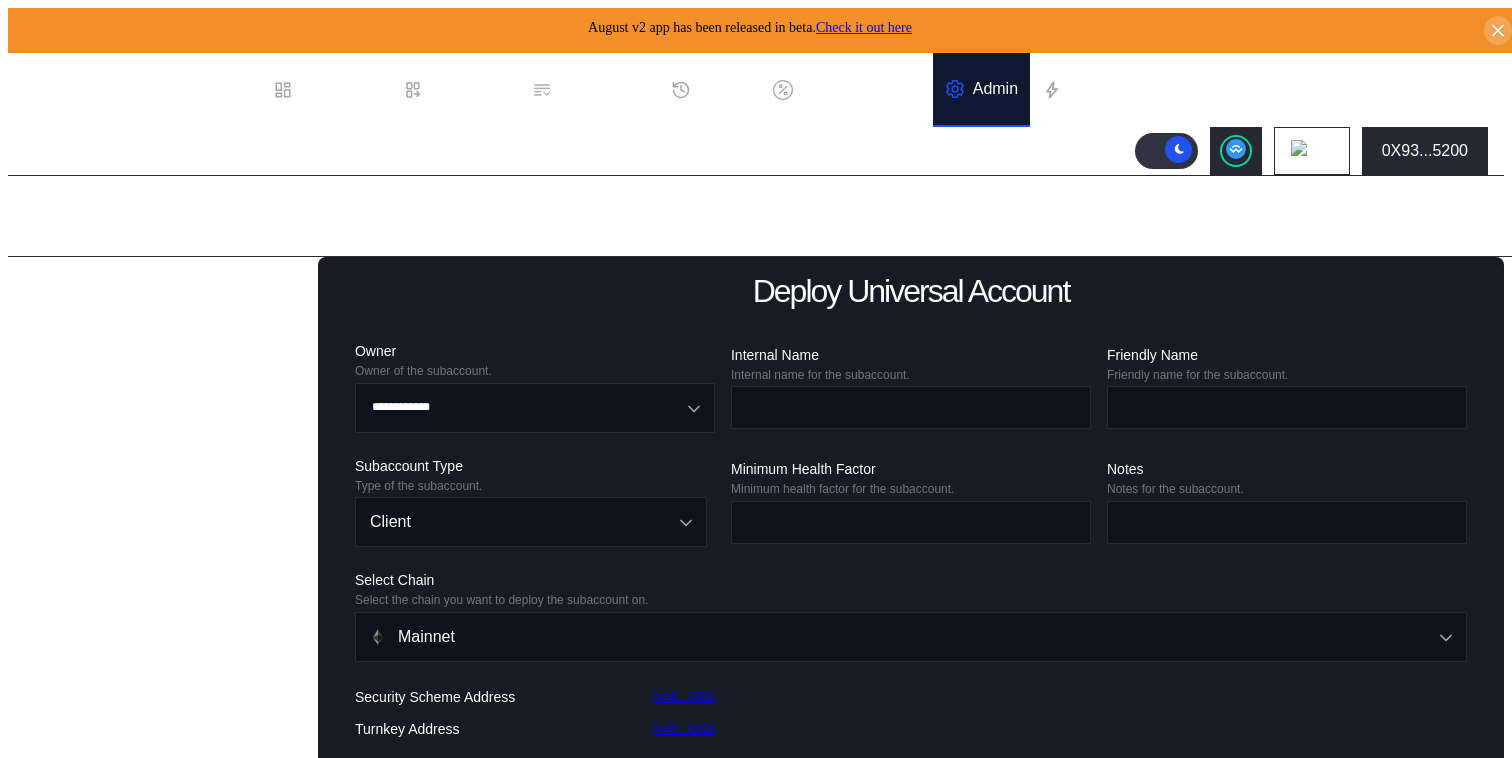 scroll, scrollTop: 126, scrollLeft: 0, axis: vertical 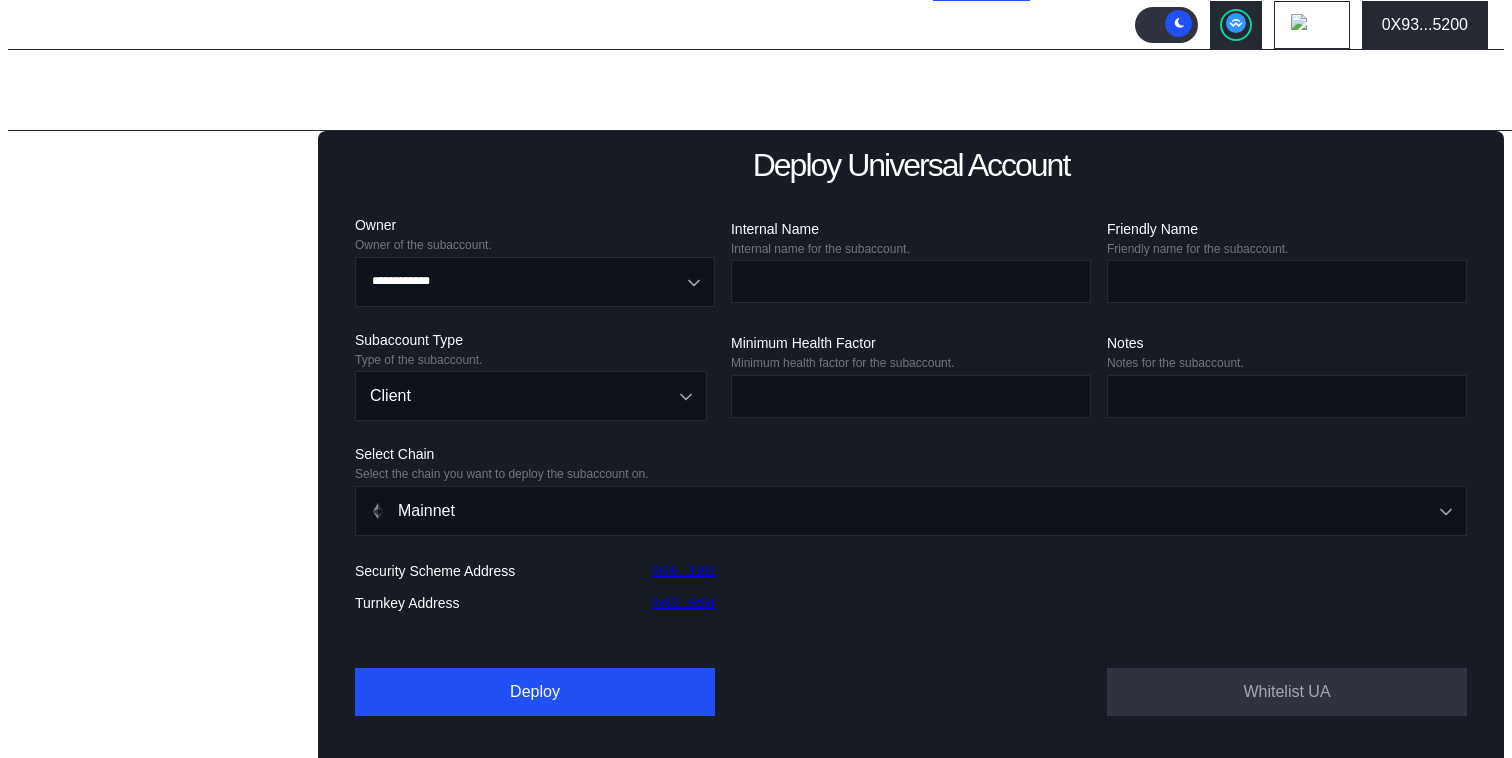 click on "Balance Collateral" at bounding box center (100, 504) 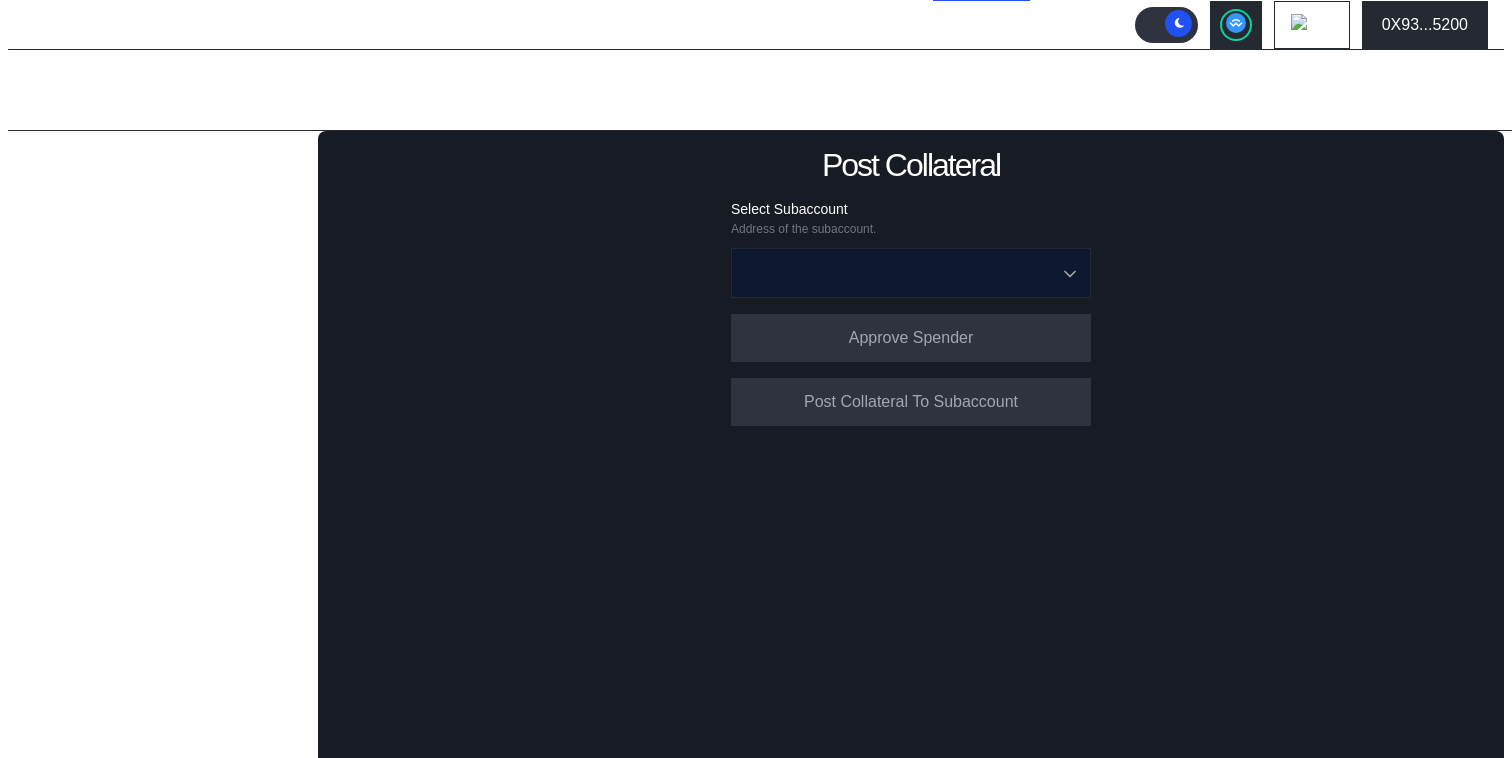 click at bounding box center [900, 273] 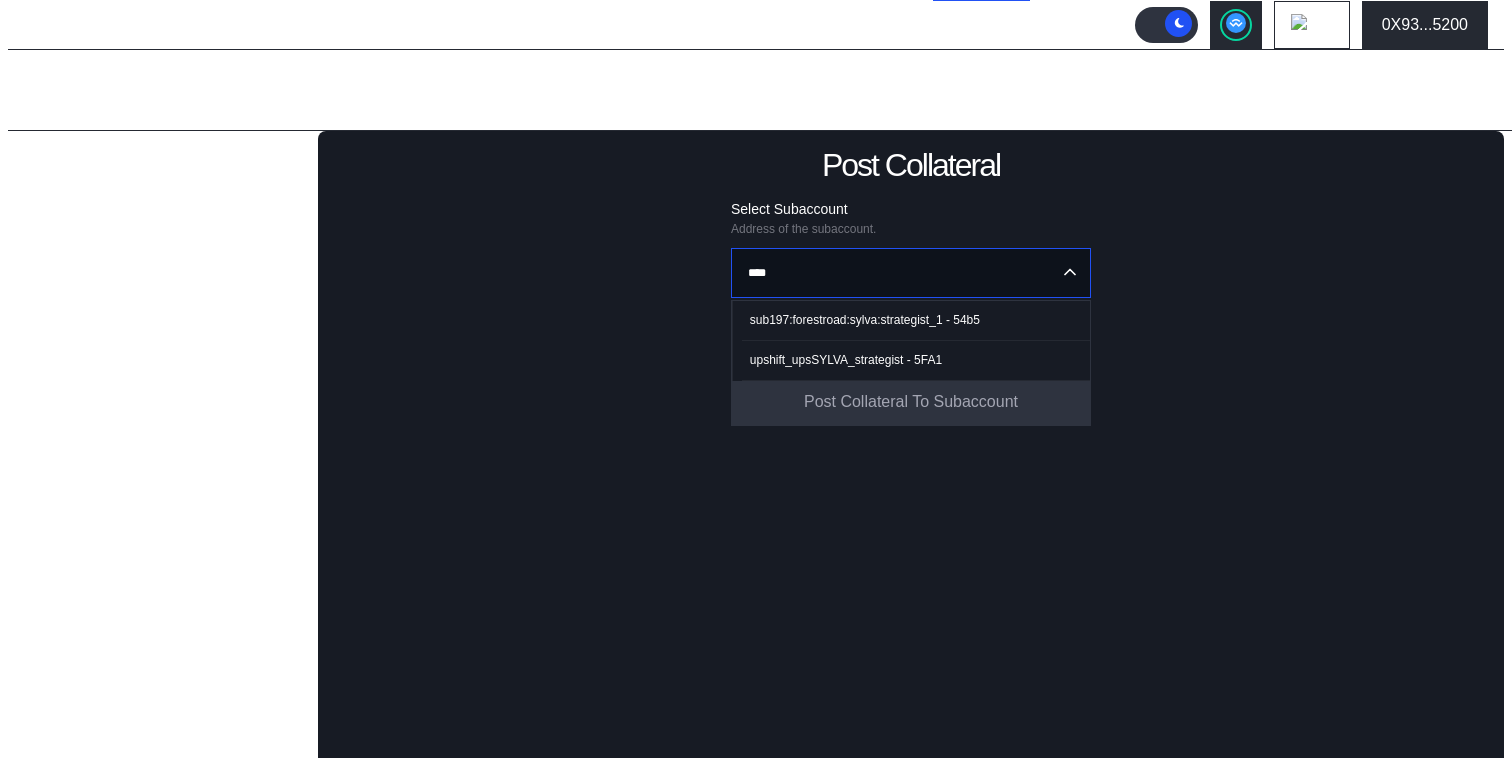 type on "****" 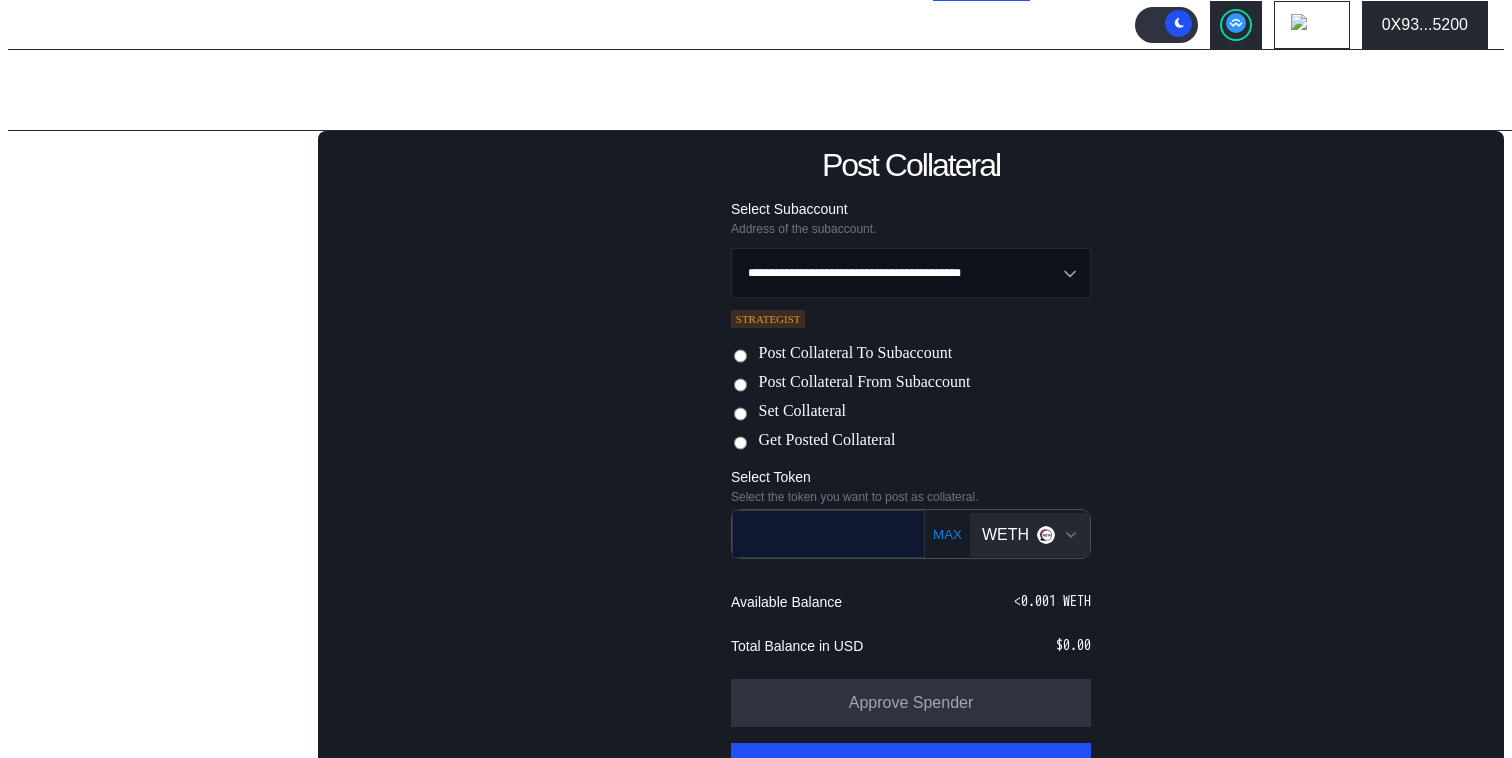 click at bounding box center (814, 533) 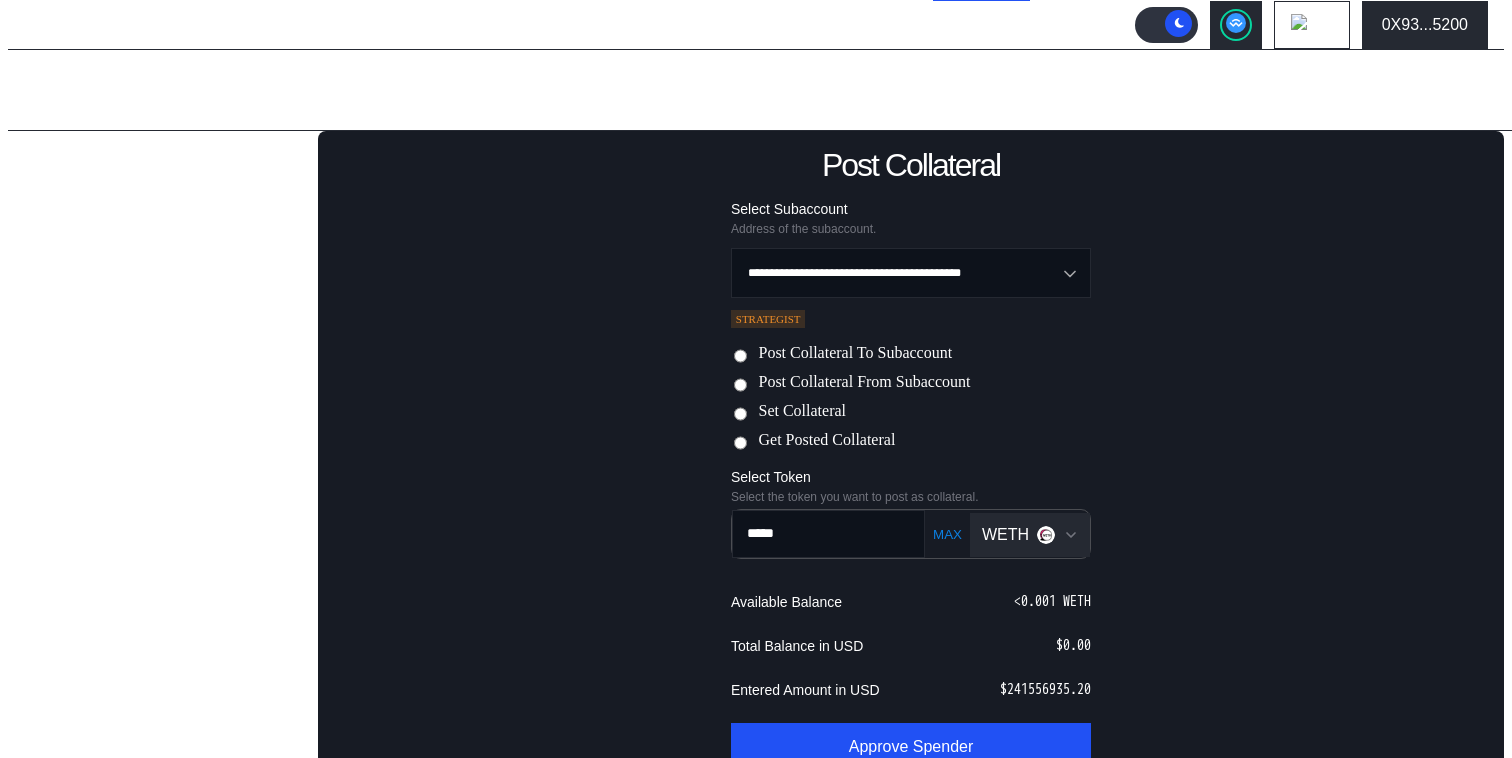 type on "*****" 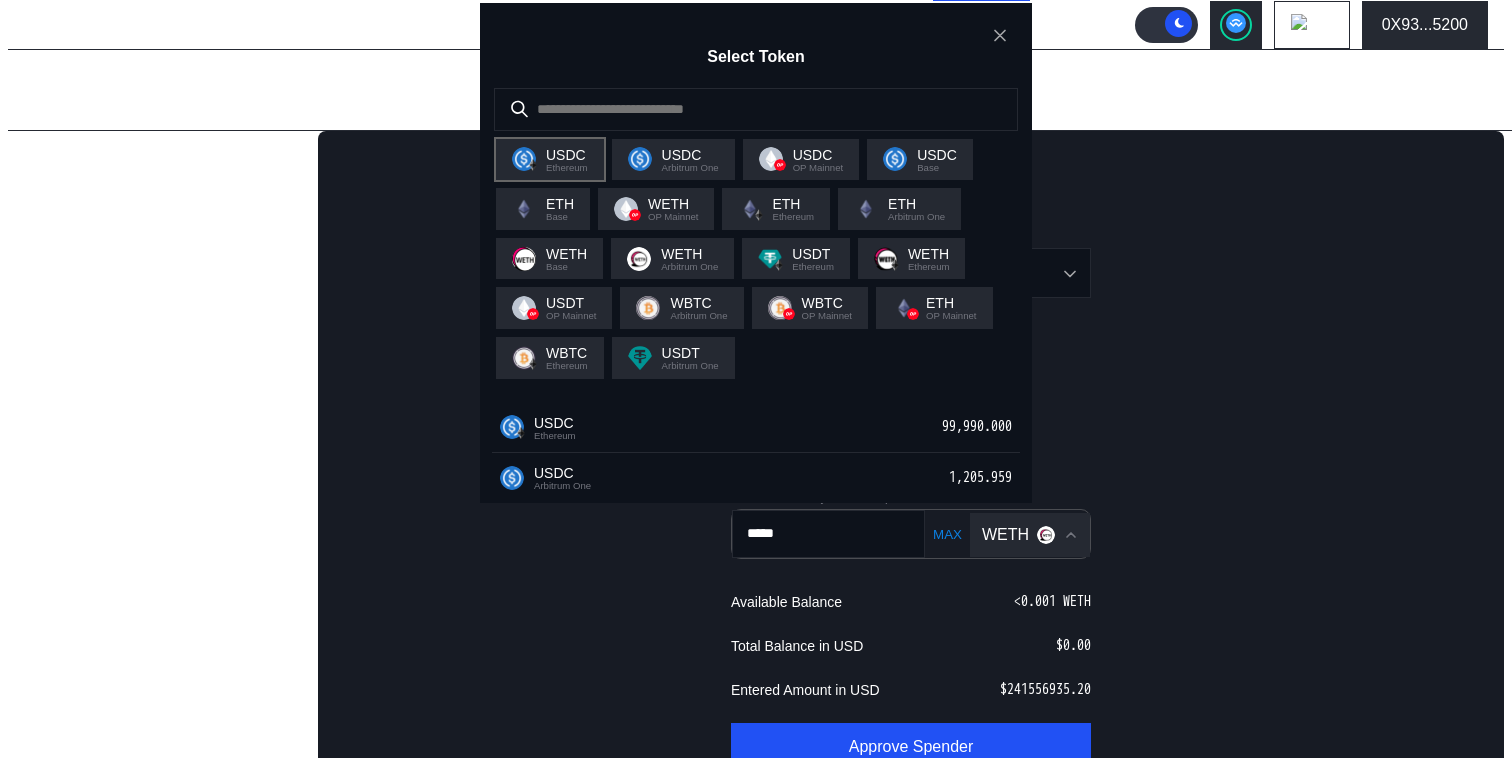 click on "USDC" at bounding box center (567, 155) 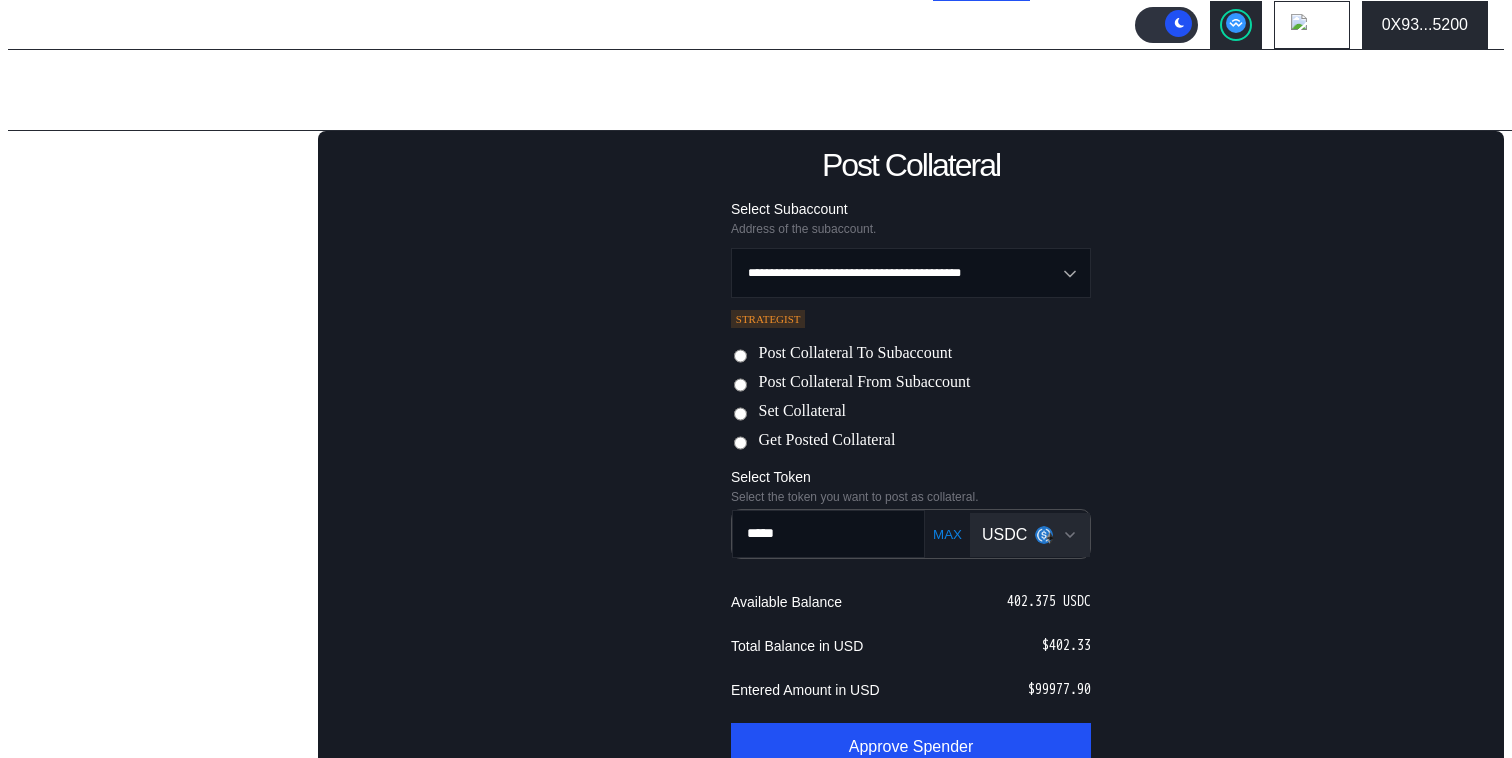 scroll, scrollTop: 234, scrollLeft: 0, axis: vertical 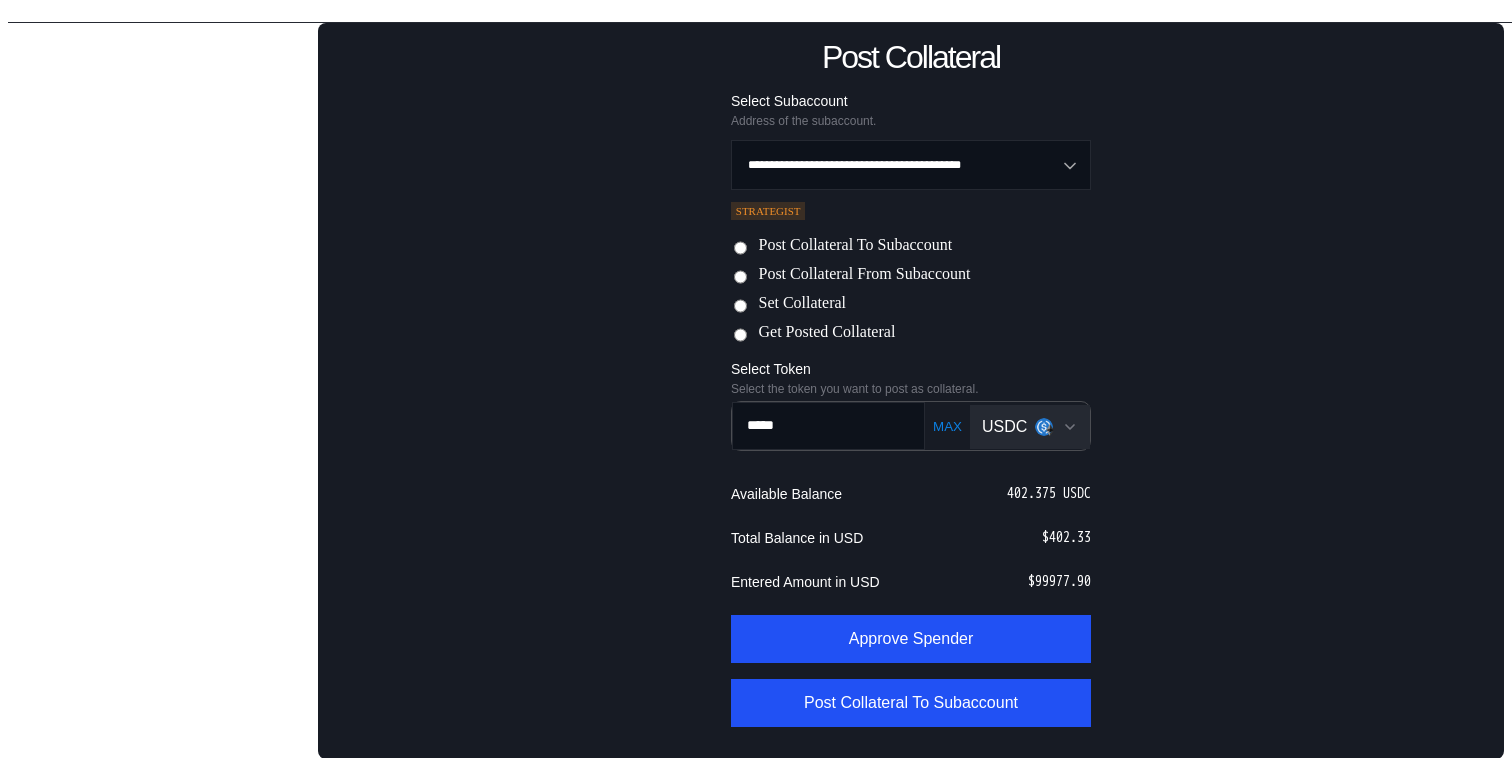 click on "Set Collateral" at bounding box center (802, 304) 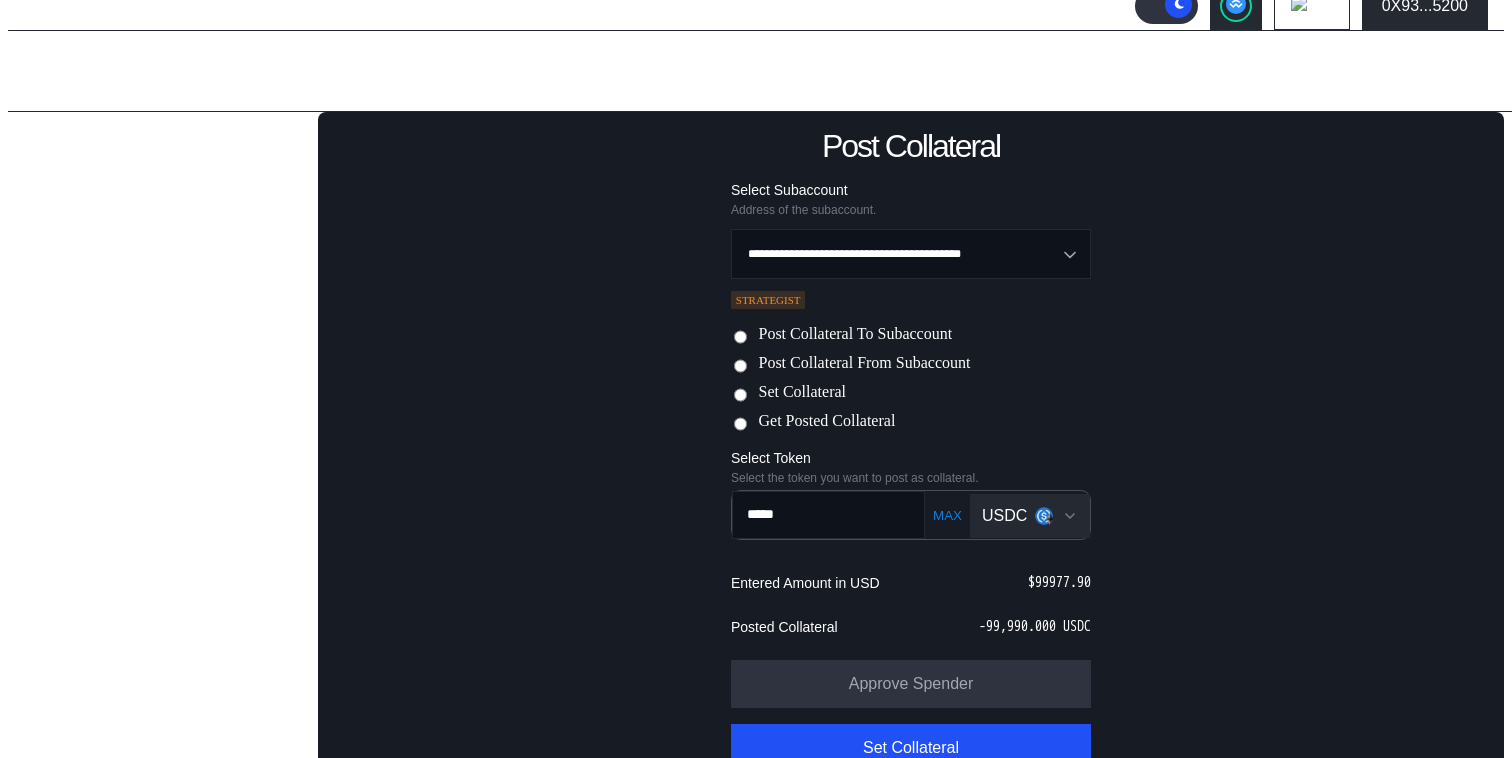 scroll, scrollTop: 190, scrollLeft: 0, axis: vertical 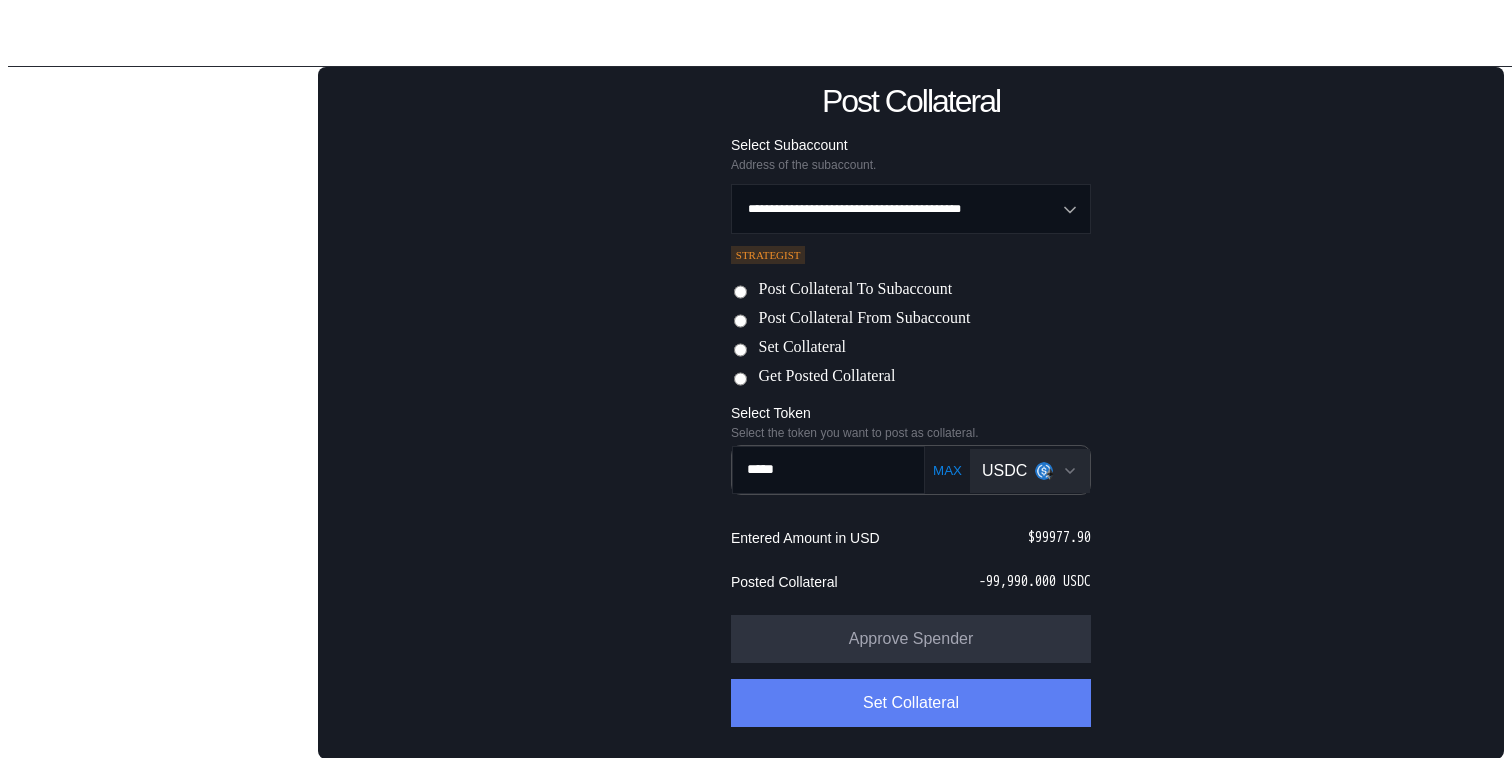 click on "Set Collateral" at bounding box center [911, 703] 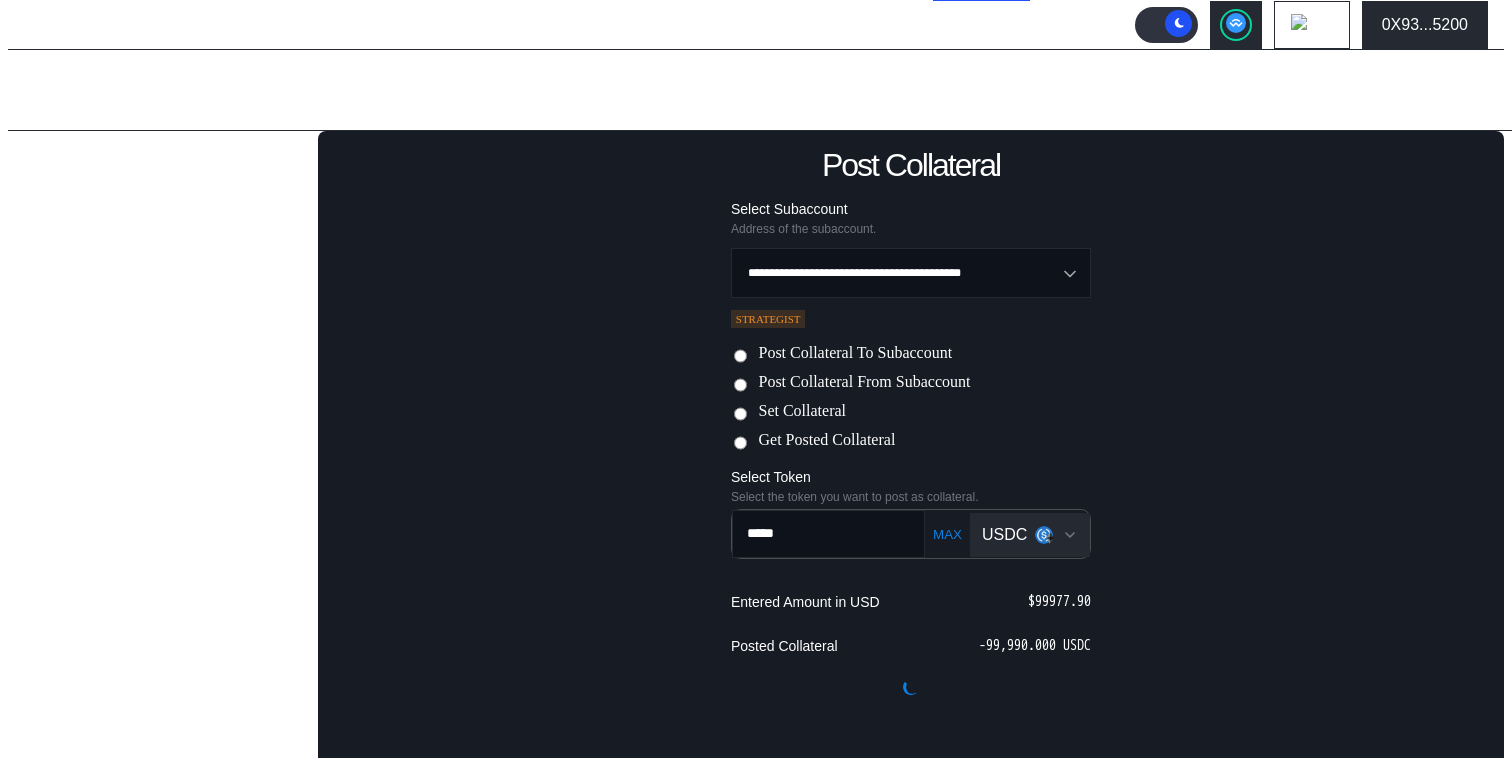 click on "**********" at bounding box center (911, 449) 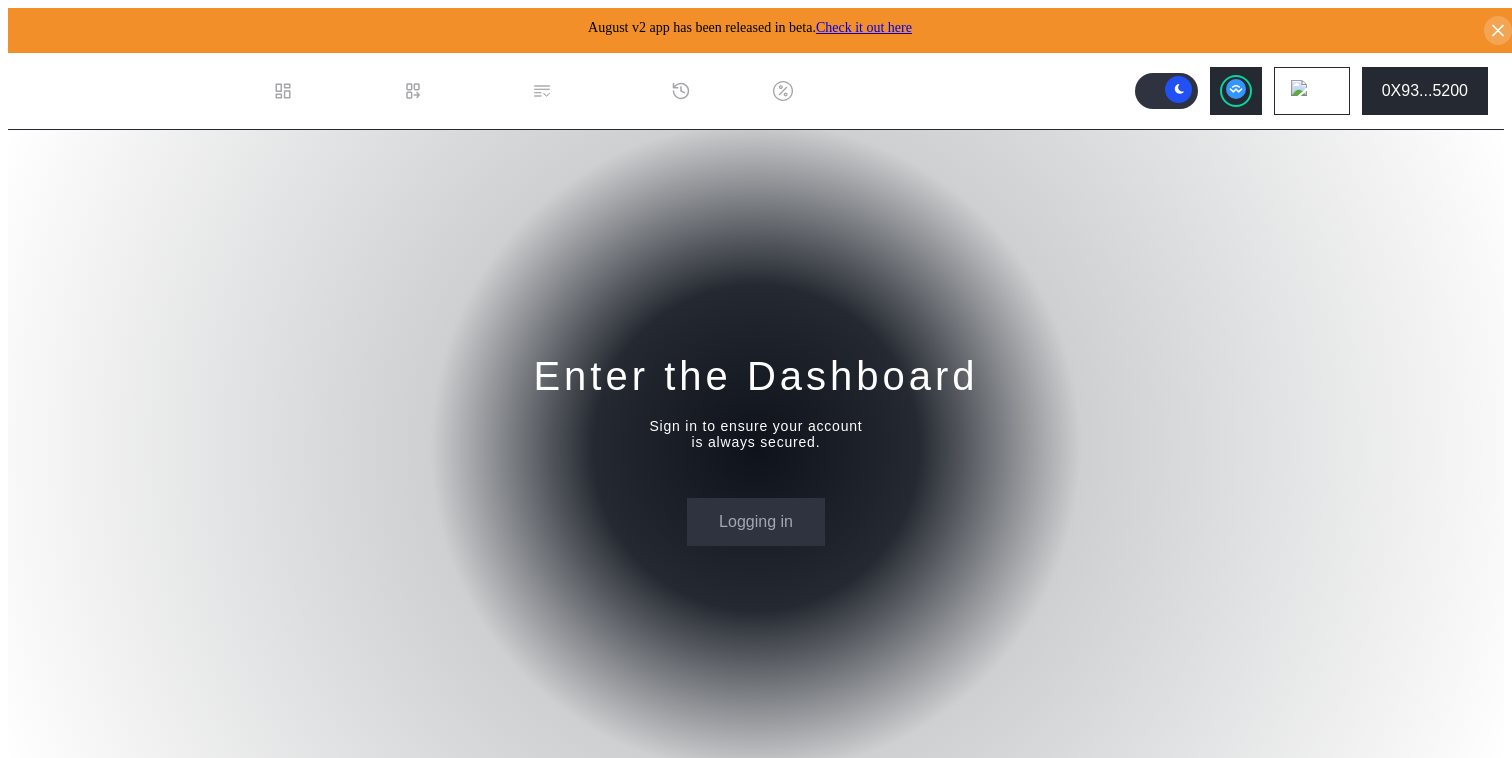 scroll, scrollTop: 0, scrollLeft: 0, axis: both 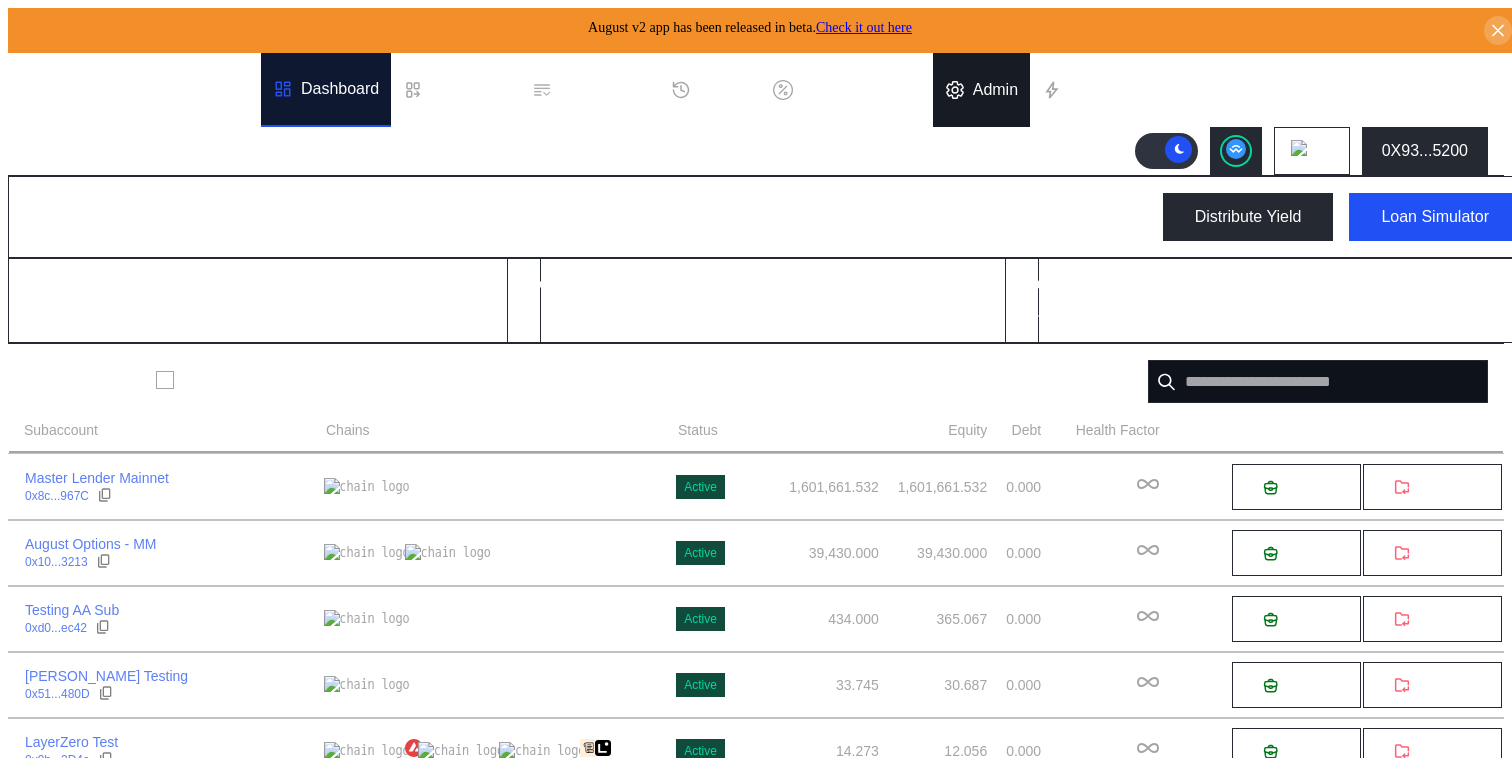 click on "Admin" at bounding box center [995, 90] 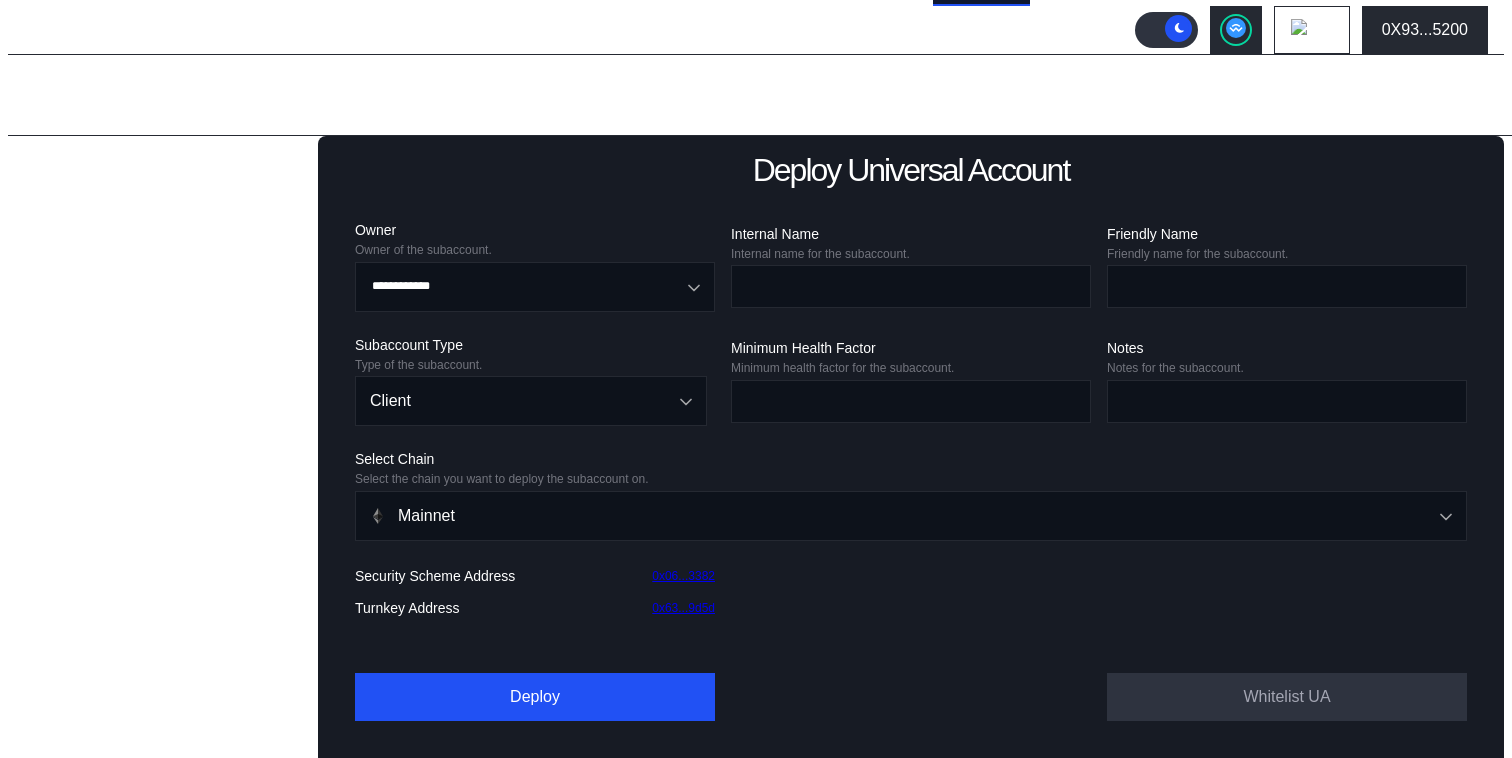 scroll, scrollTop: 122, scrollLeft: 0, axis: vertical 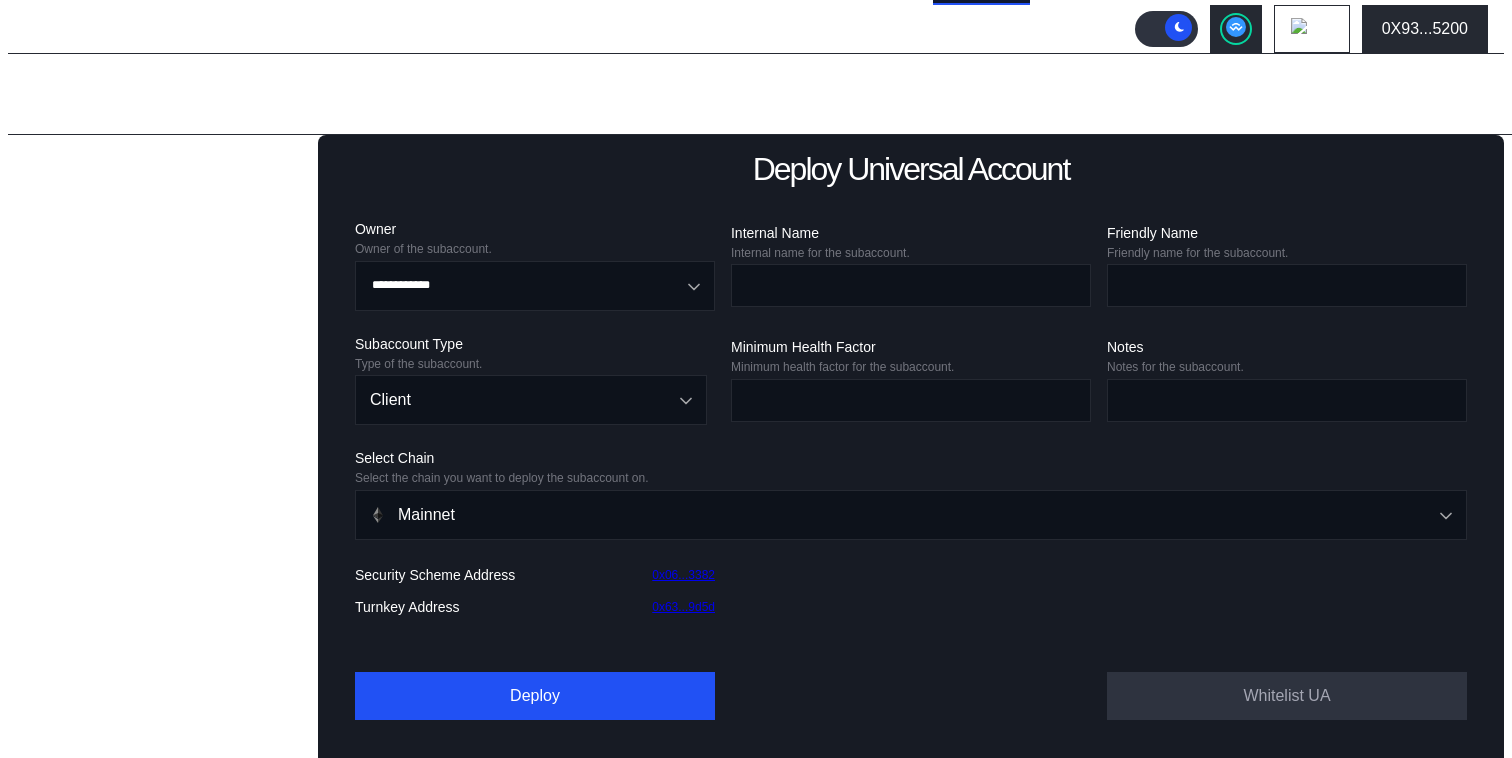 click on "Balance Collateral" at bounding box center [100, 508] 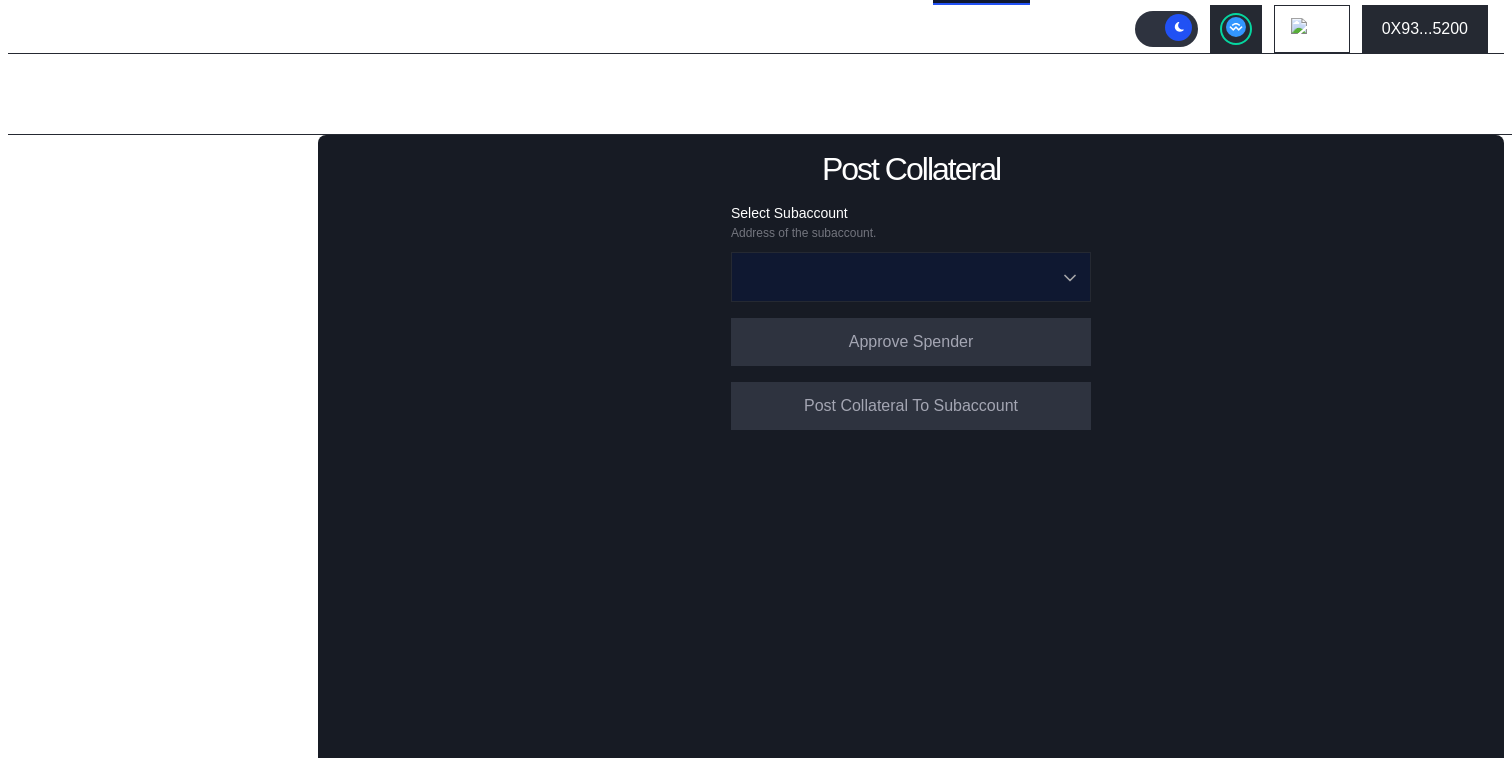 click at bounding box center [900, 277] 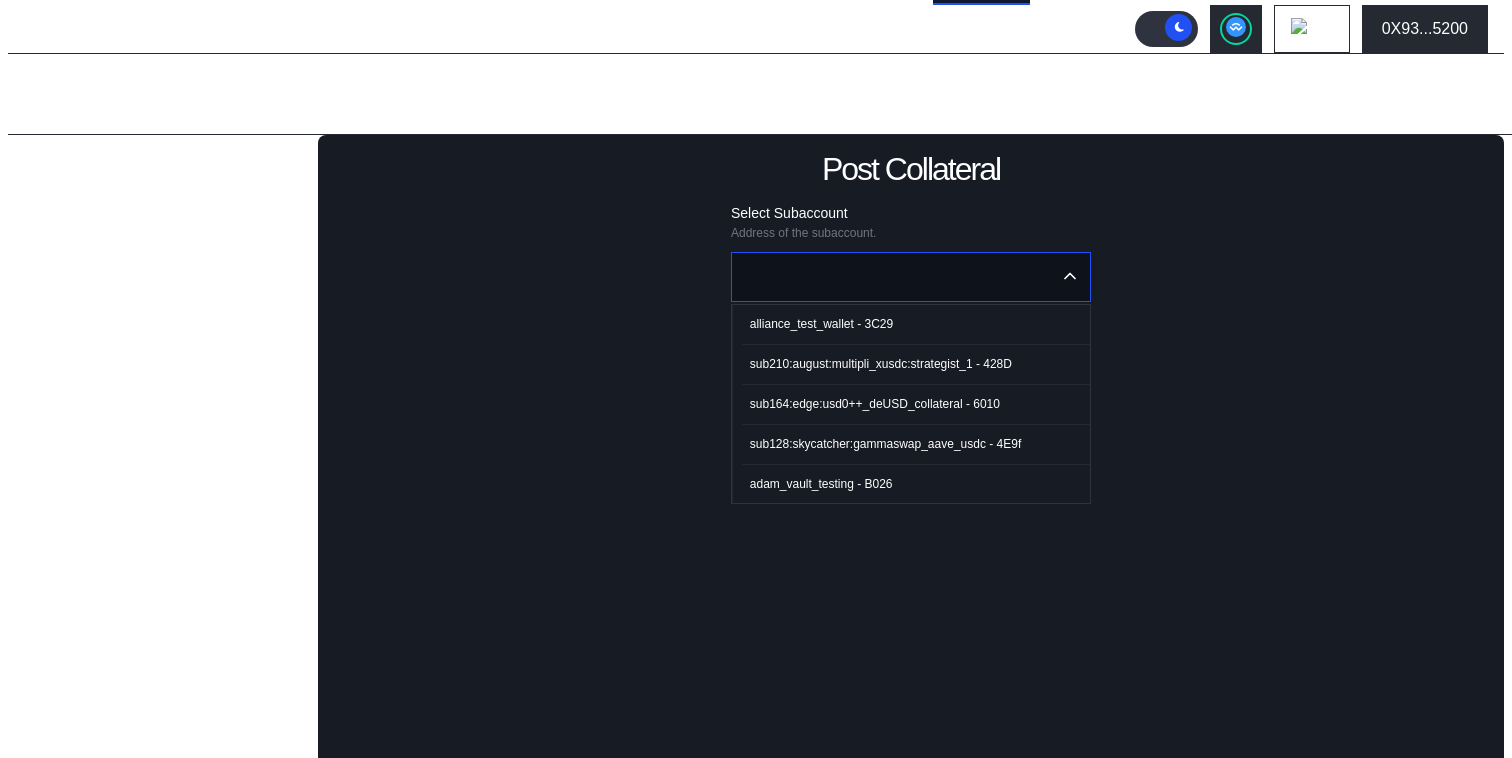 type on "**********" 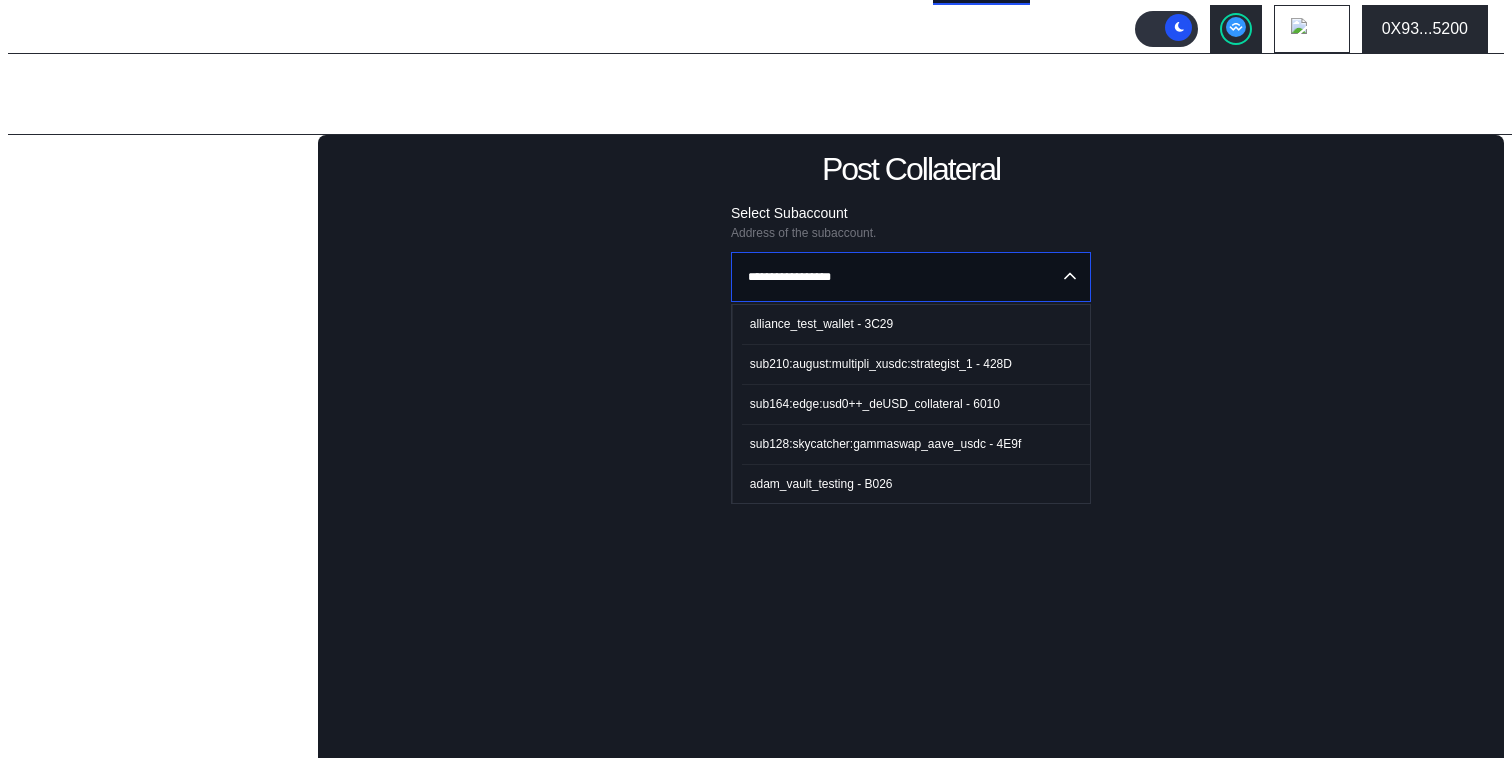 click on "**********" at bounding box center (911, 453) 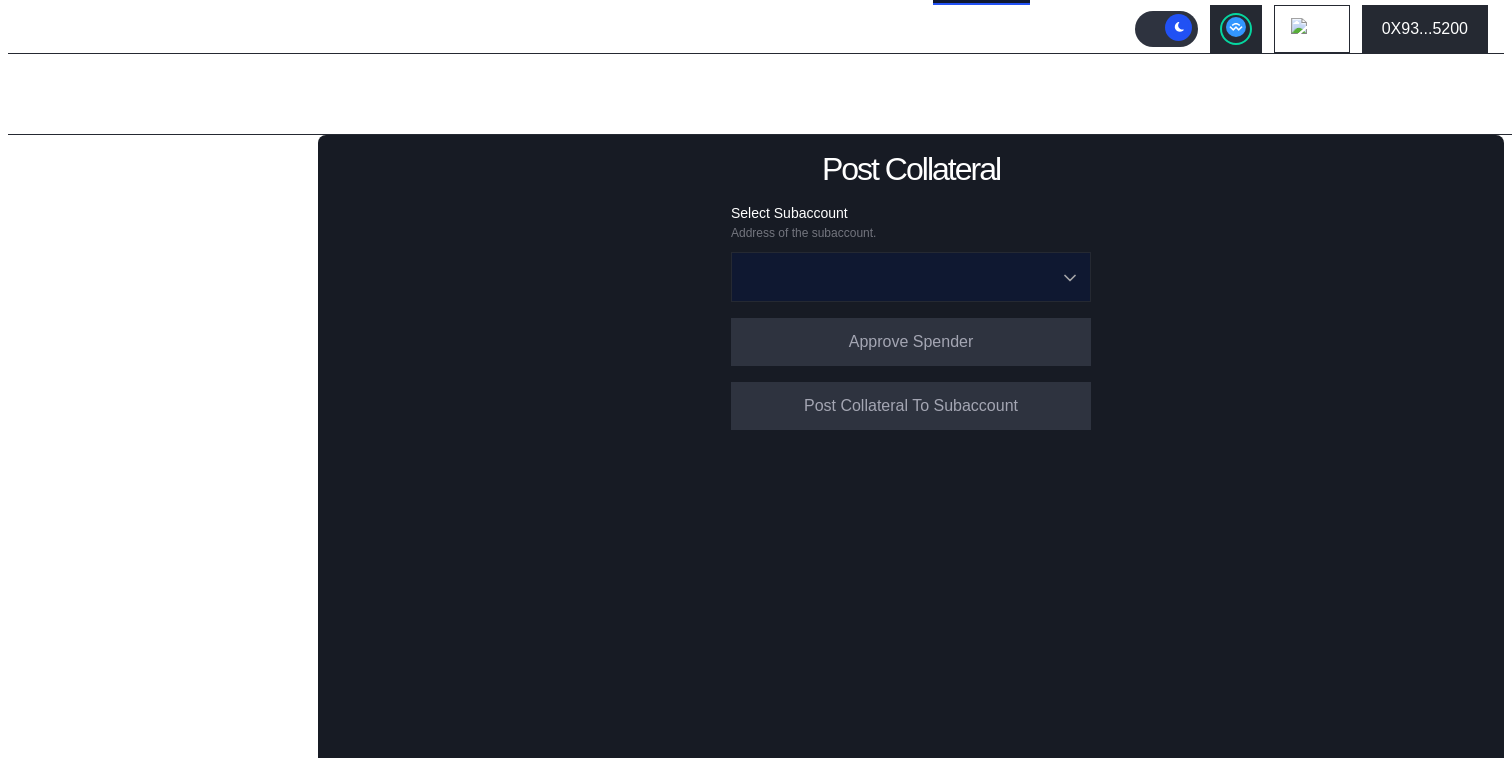 click at bounding box center (900, 277) 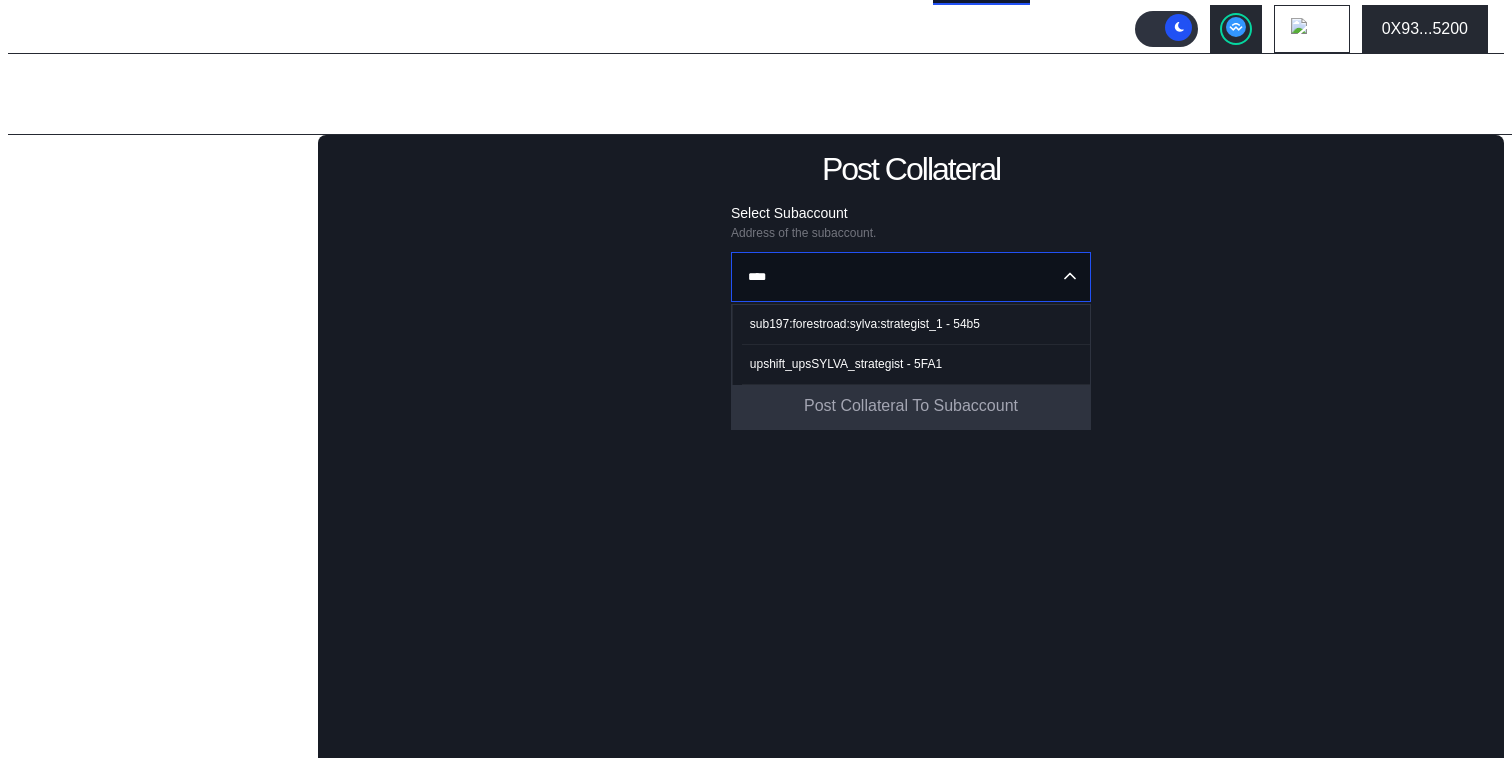 type on "****" 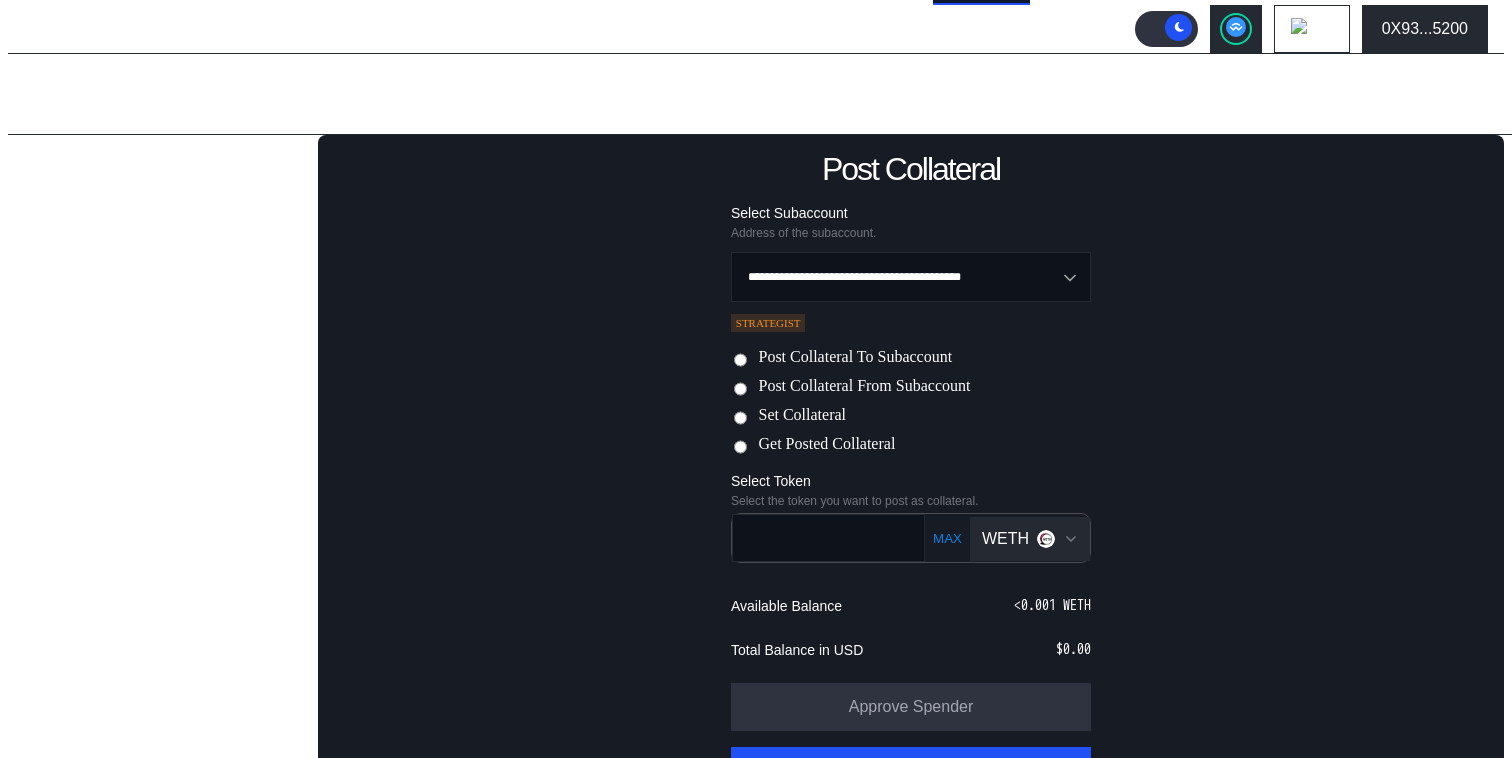 click on "Set Collateral" at bounding box center [802, 416] 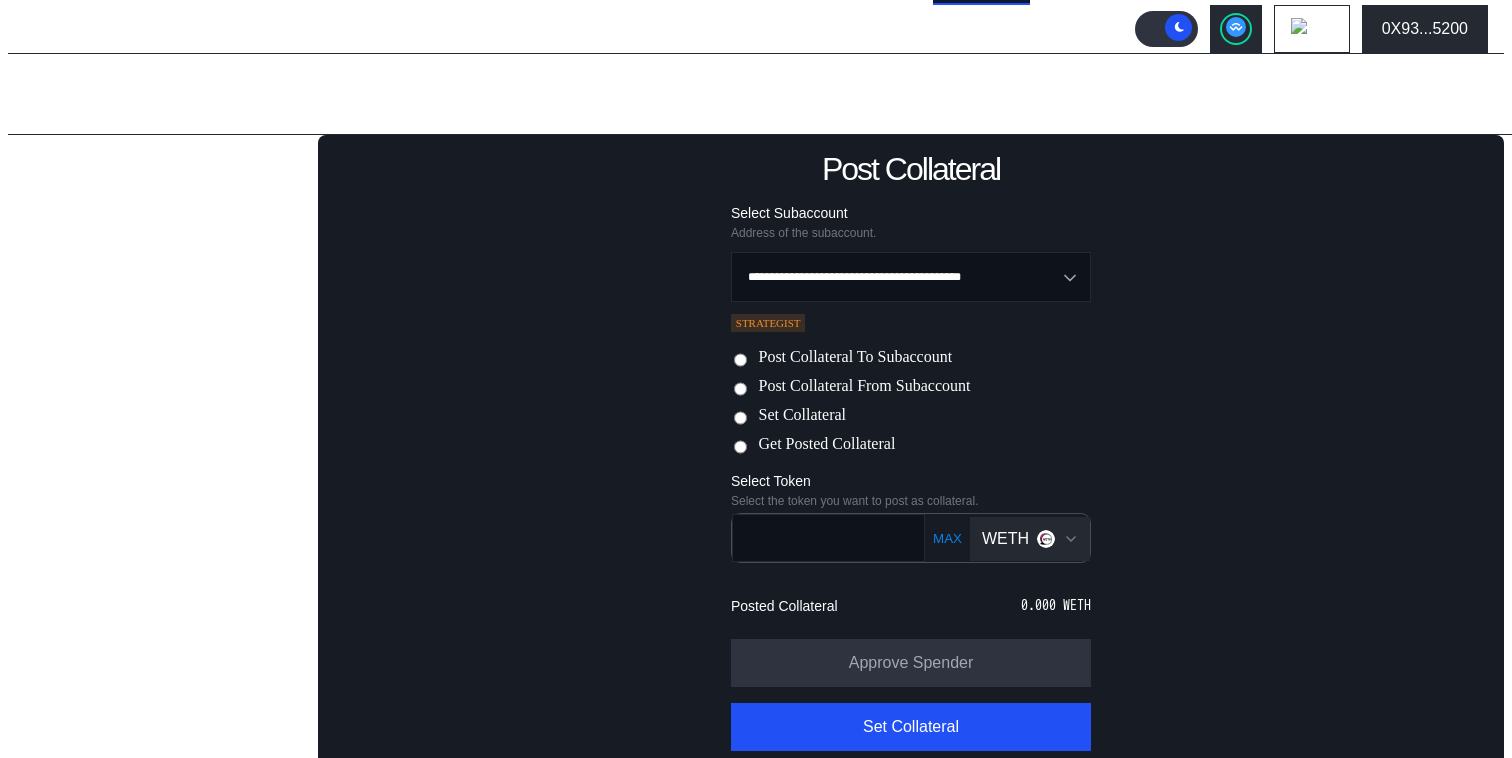 click 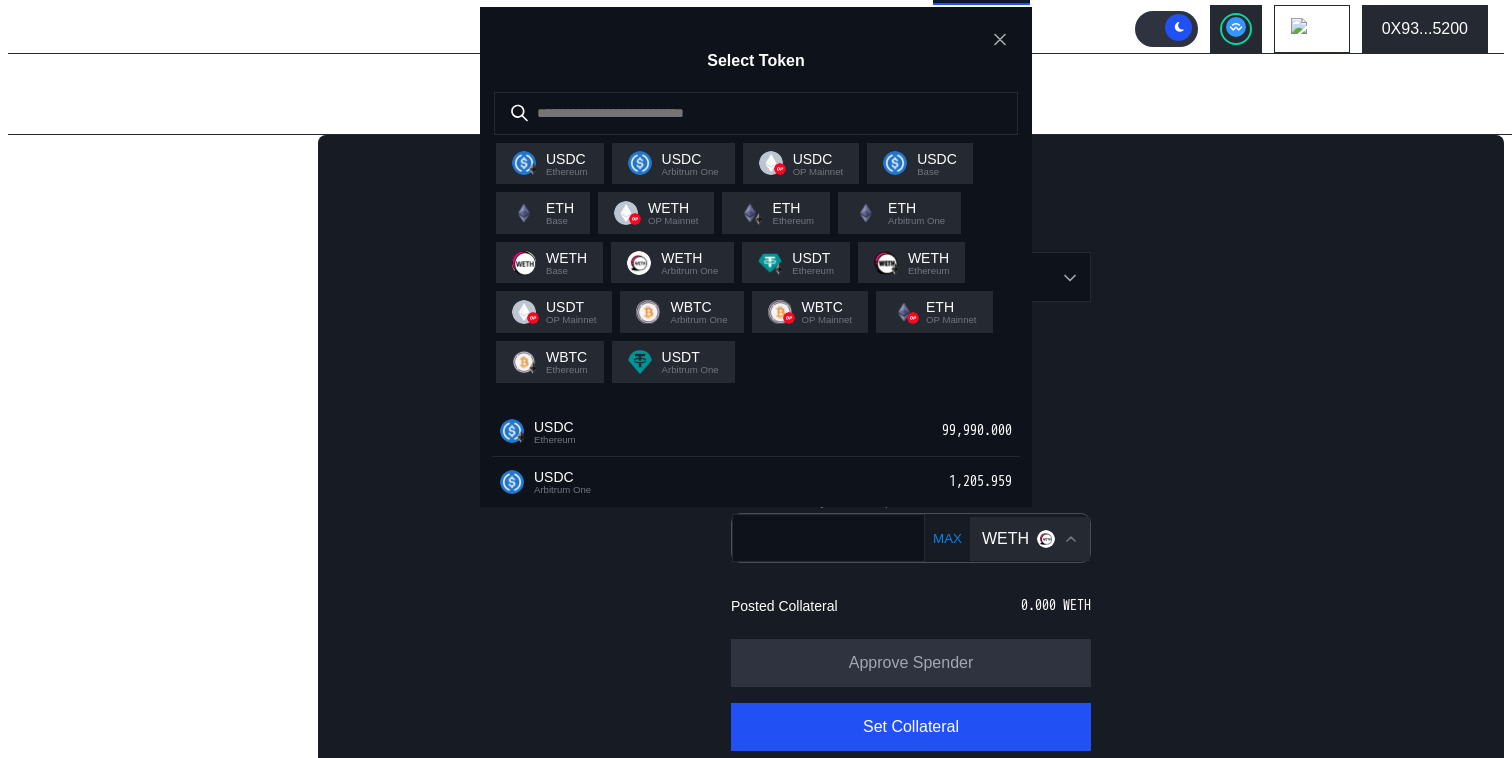 click on "Select Token USDC Ethereum USDC Arbitrum One USDC OP Mainnet USDC Base ETH Base WETH OP Mainnet ETH Ethereum ETH Arbitrum One WETH Base WETH Arbitrum One USDT Ethereum WETH Ethereum USDT OP Mainnet WBTC Arbitrum One WBTC OP Mainnet ETH OP Mainnet WBTC Ethereum USDT Arbitrum One USDC Ethereum 99,990.000 USDC Arbitrum One 1,205.959 EURC Base 467.330 USDC OP Mainnet 411.568 USDC Base 157.872 VELO OP Mainnet 14.116 ETH Base 0.781 WETH OP Mainnet 0.690 cbBTC Base 0.406 ETH Ethereum 0.198 ETH Arbitrum One 0.002 WETH Base 0.000 GRAIL Arbitrum One 0.000 WETH Arbitrum One 0.000 cbBTC Ethereum 0.000 USDT Arbitrum One 0.000 WBTC Ethereum 0.000 AERO Base 0.000 ETH OP Mainnet 0.000 OP OP Mainnet 0.000 WBTC OP Mainnet 0.000 WBTC Arbitrum One 0.000 USDT OP Mainnet 0.000 WETH Ethereum 0.000 xGRAIL Arbitrum One 0.000 USDT Ethereum 0.000" at bounding box center (756, 783) 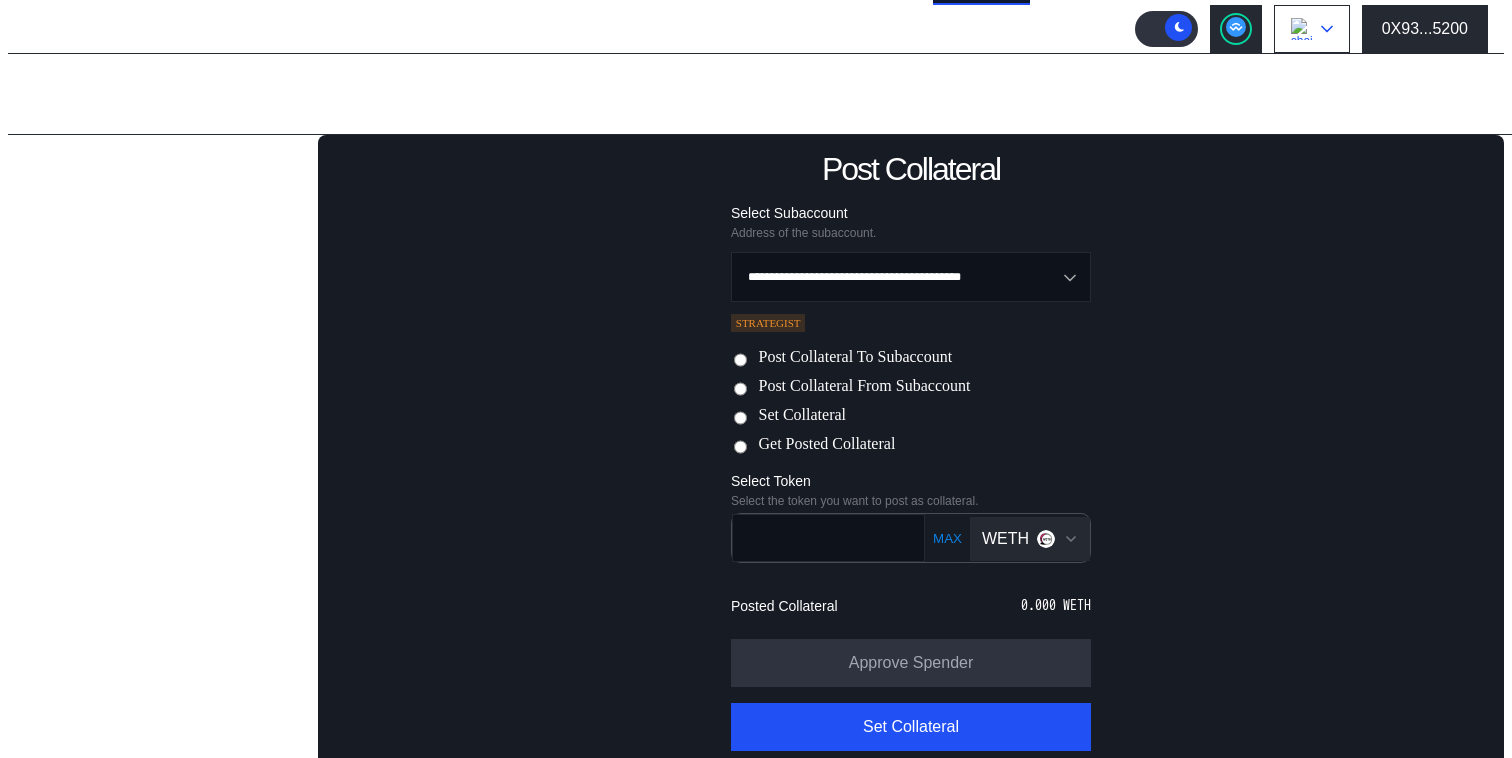 click at bounding box center (1312, 29) 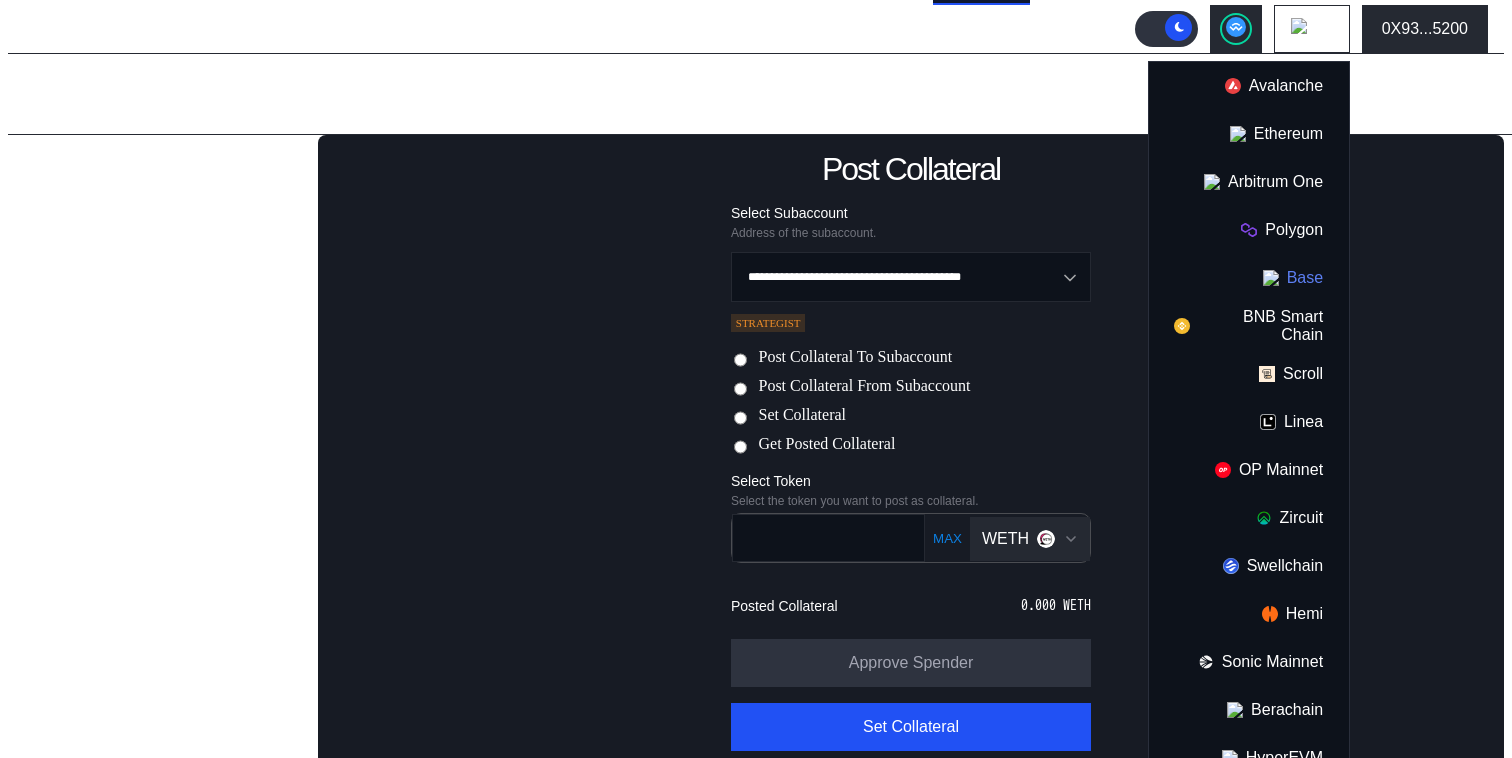 click on "Base" at bounding box center [1249, 278] 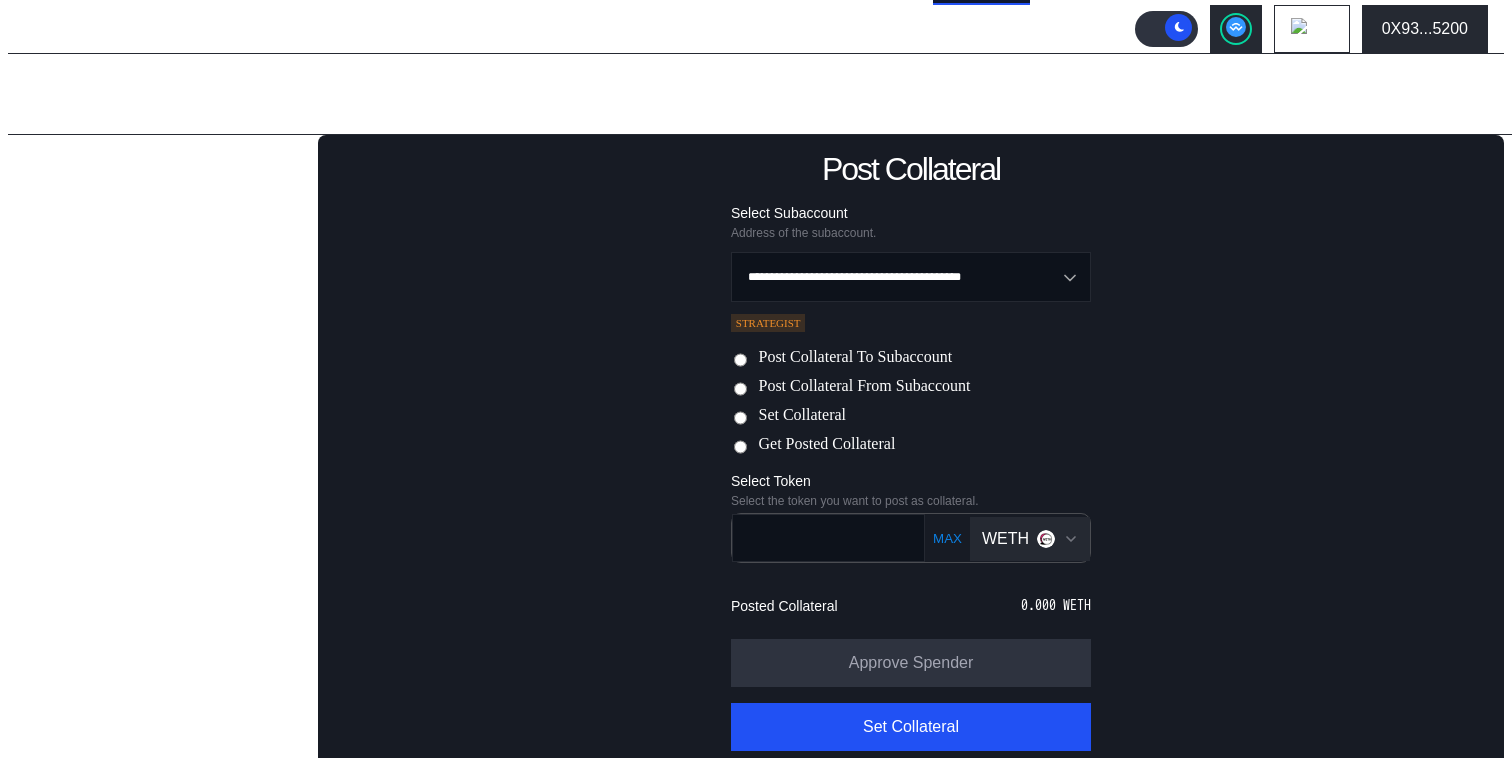 type 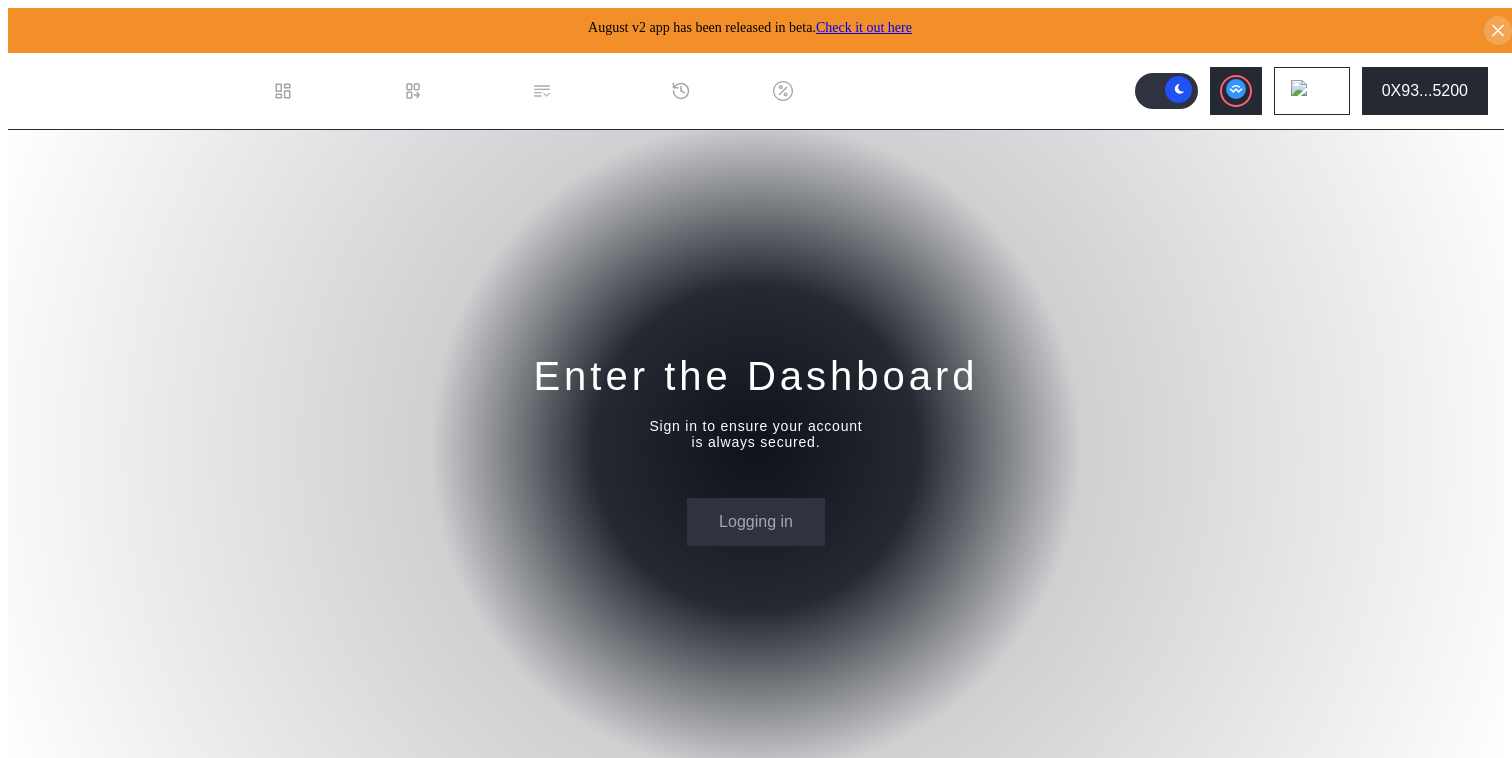 scroll, scrollTop: 0, scrollLeft: 0, axis: both 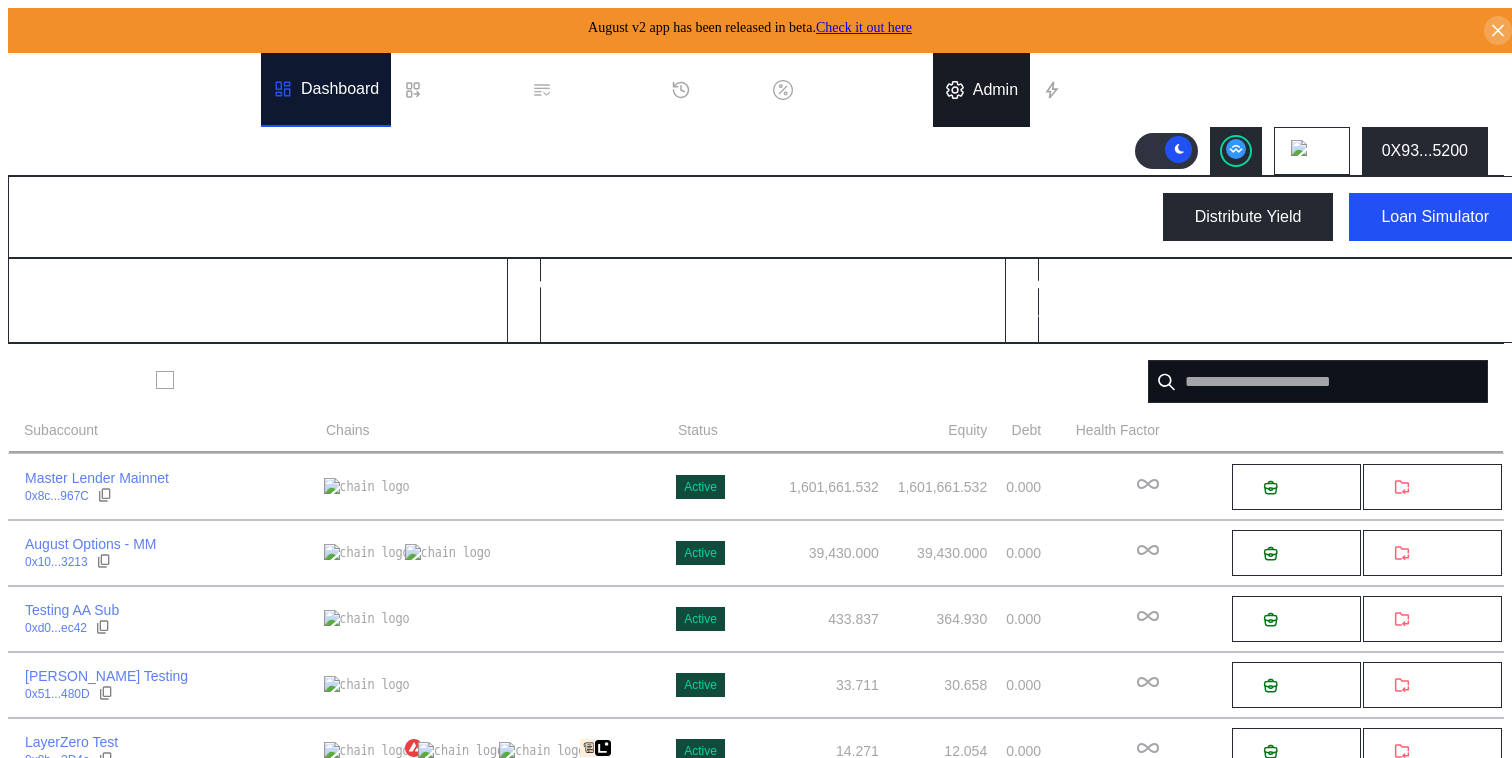 click on "Admin" at bounding box center (981, 90) 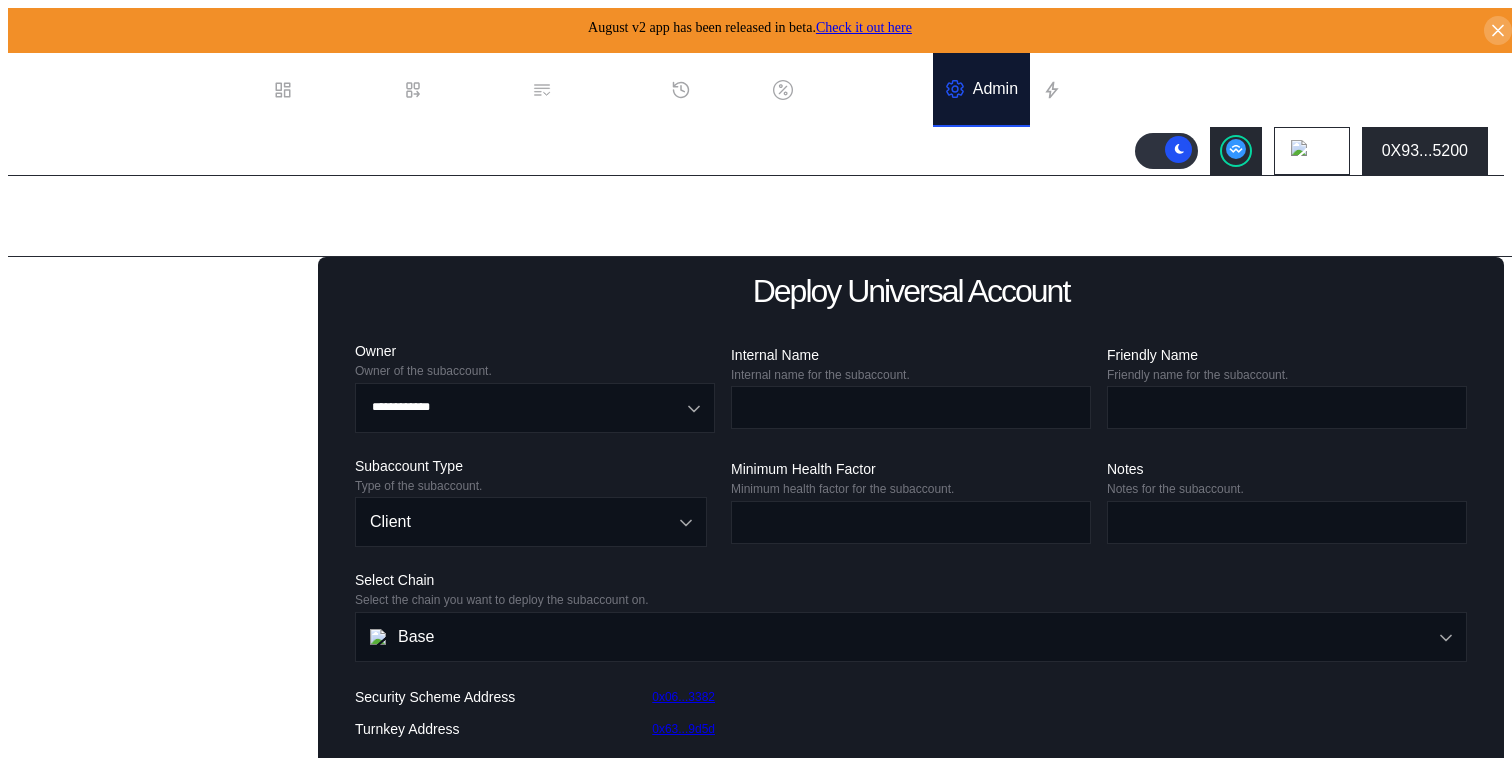 scroll, scrollTop: 126, scrollLeft: 0, axis: vertical 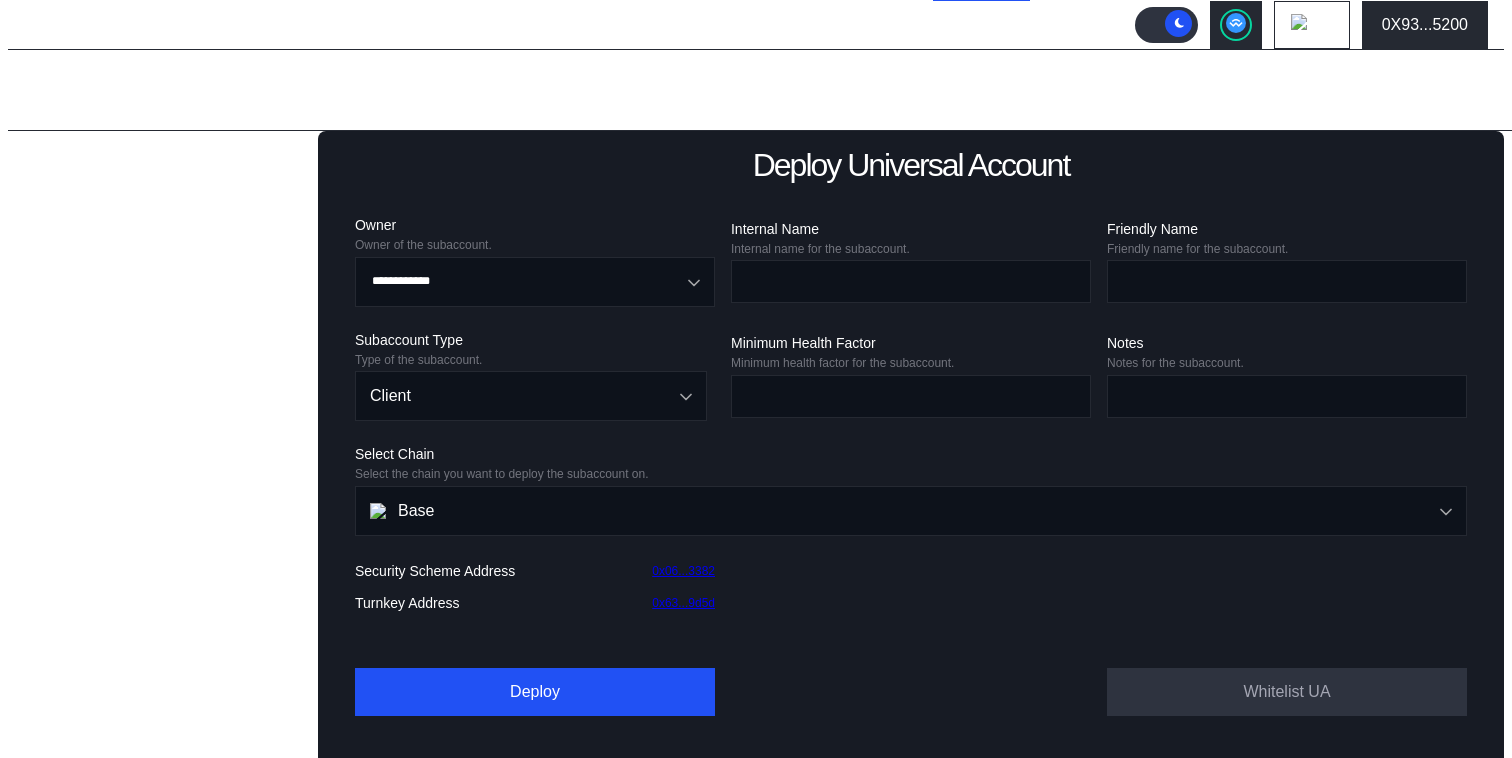 click on "Lending Pools Subaccounts Deploy Existing Subaccount Deploy Universal Subaccount Deploy Existing Universal Subaccount Loans Withdraw to Lender Set Withdrawal Set Loan Fees Collateral Balance Collateral" at bounding box center (163, 449) 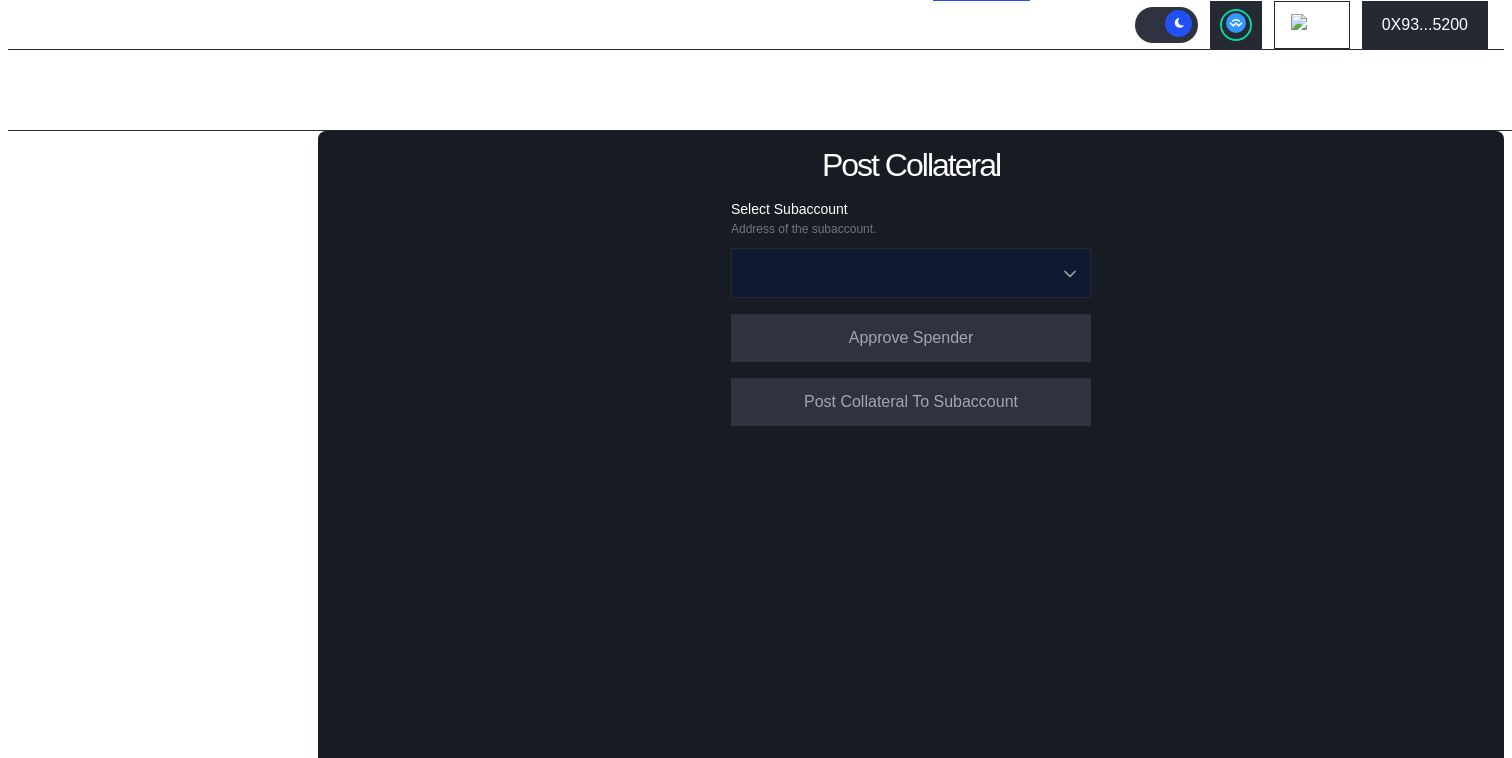 click at bounding box center [900, 273] 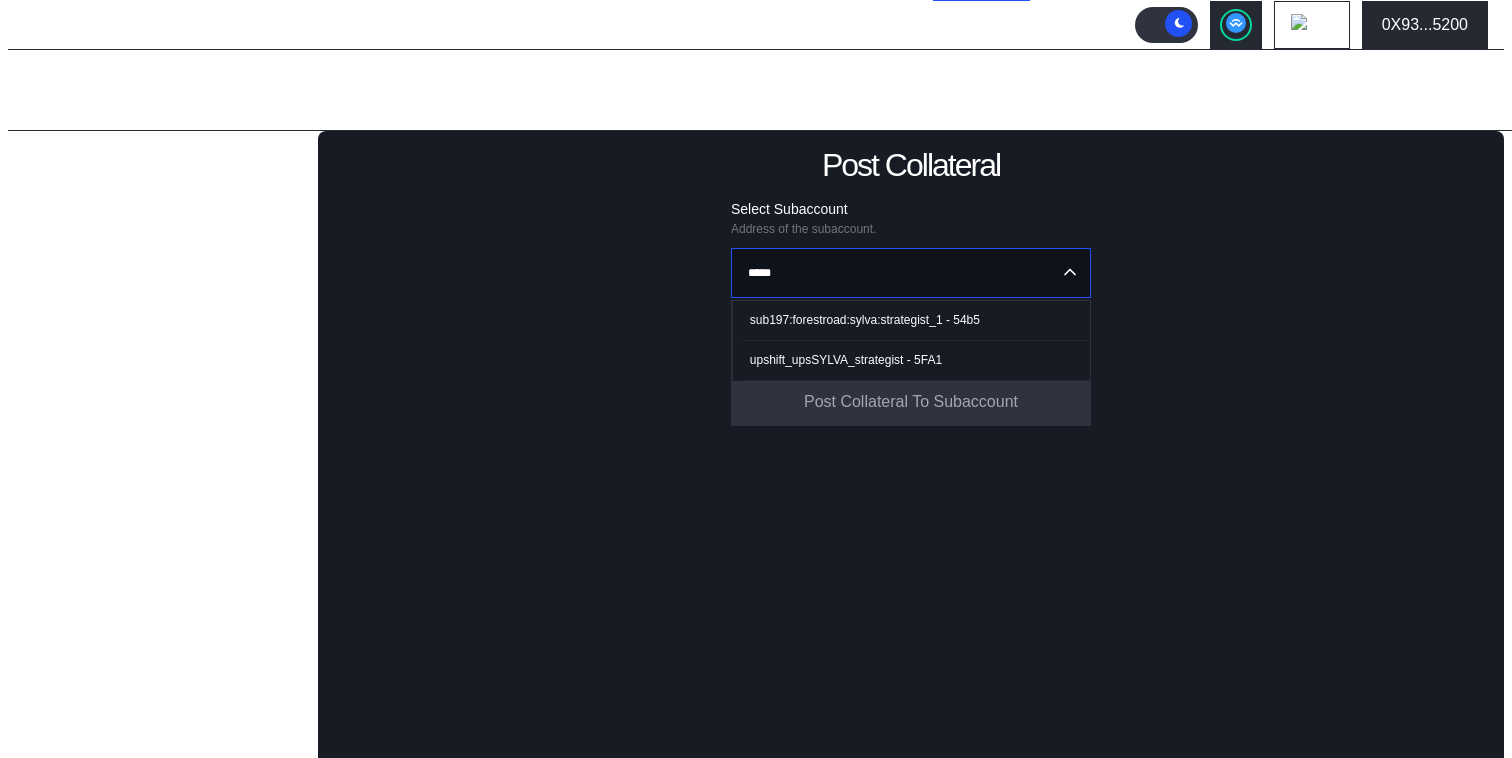 type on "*****" 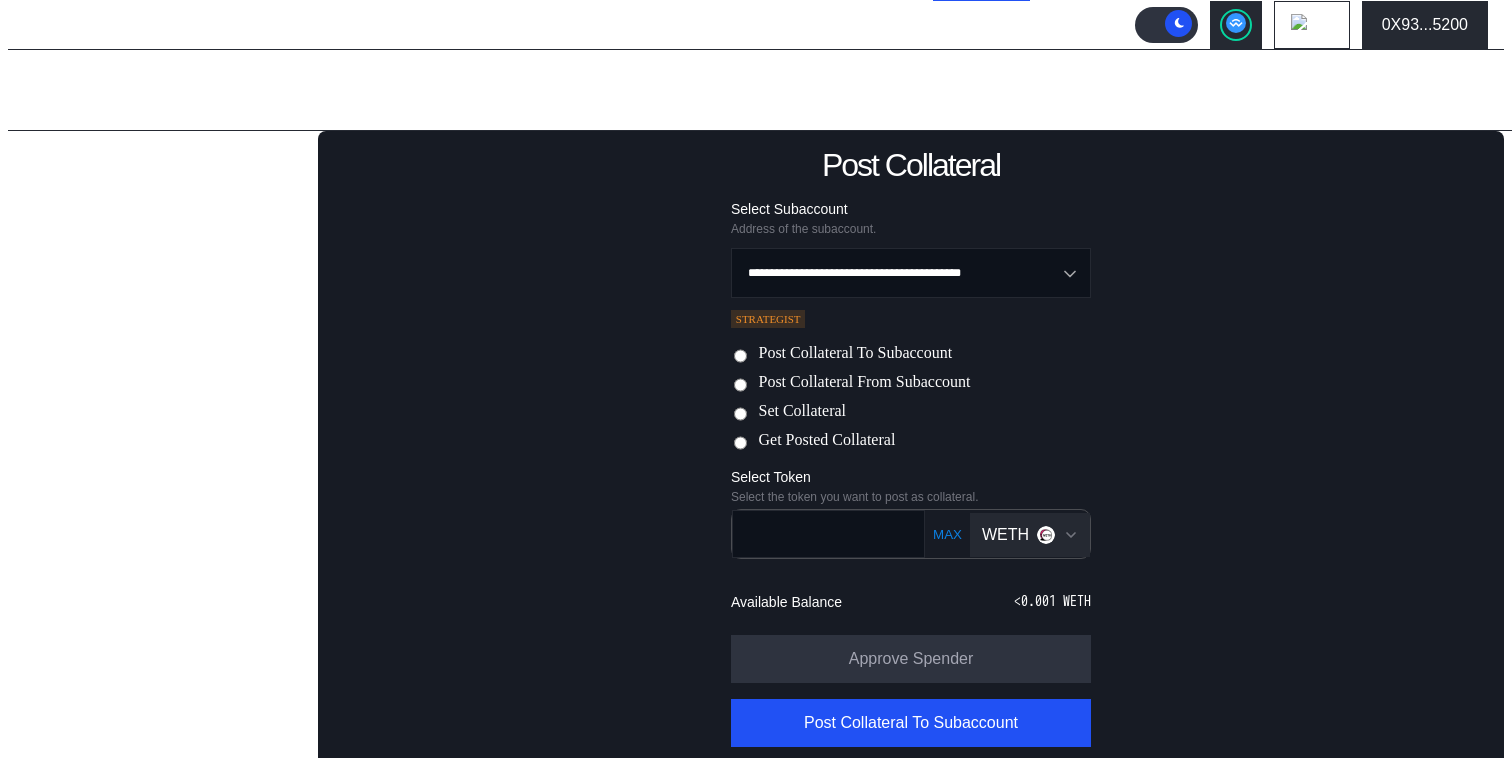 click on "Set Collateral" at bounding box center (802, 412) 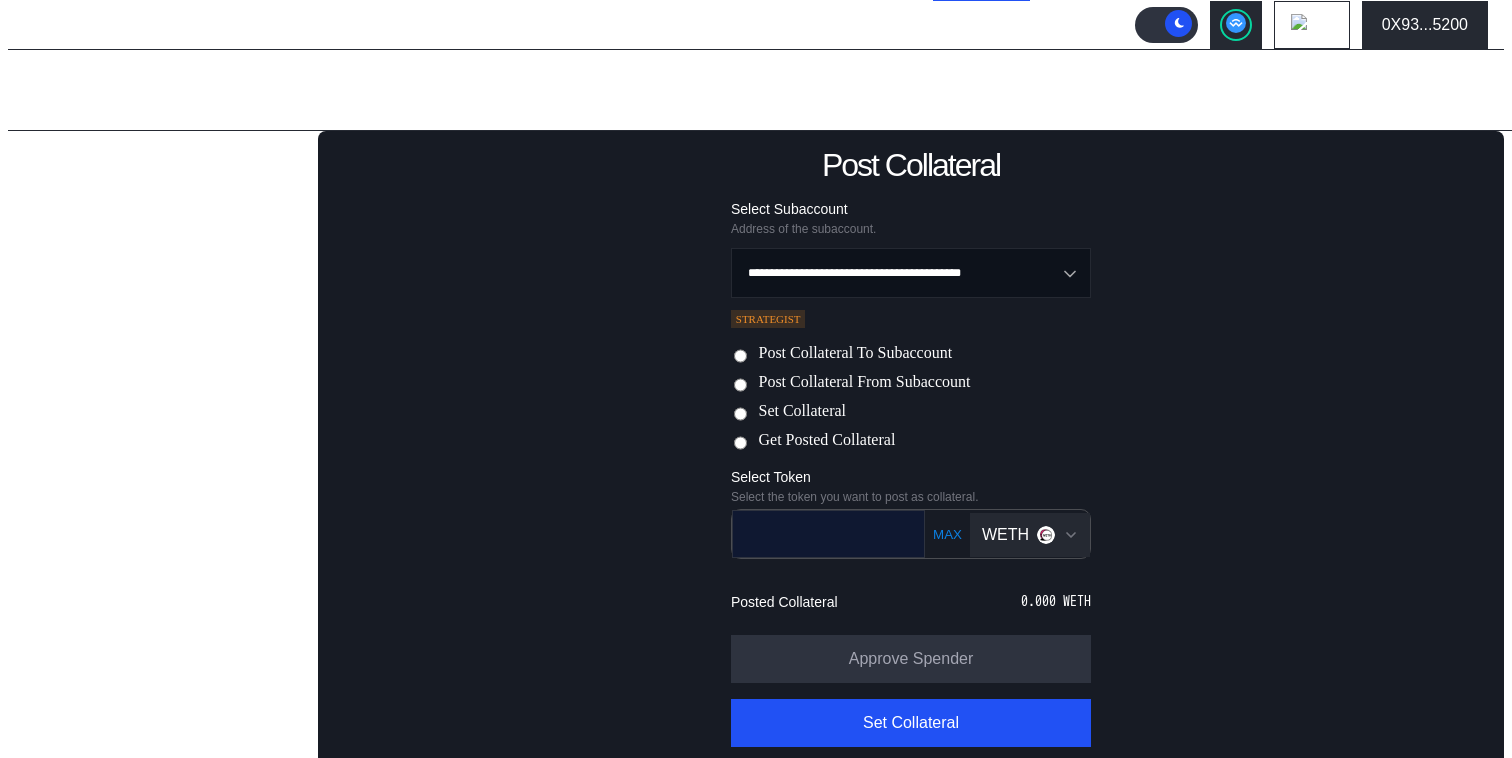 click at bounding box center (814, 533) 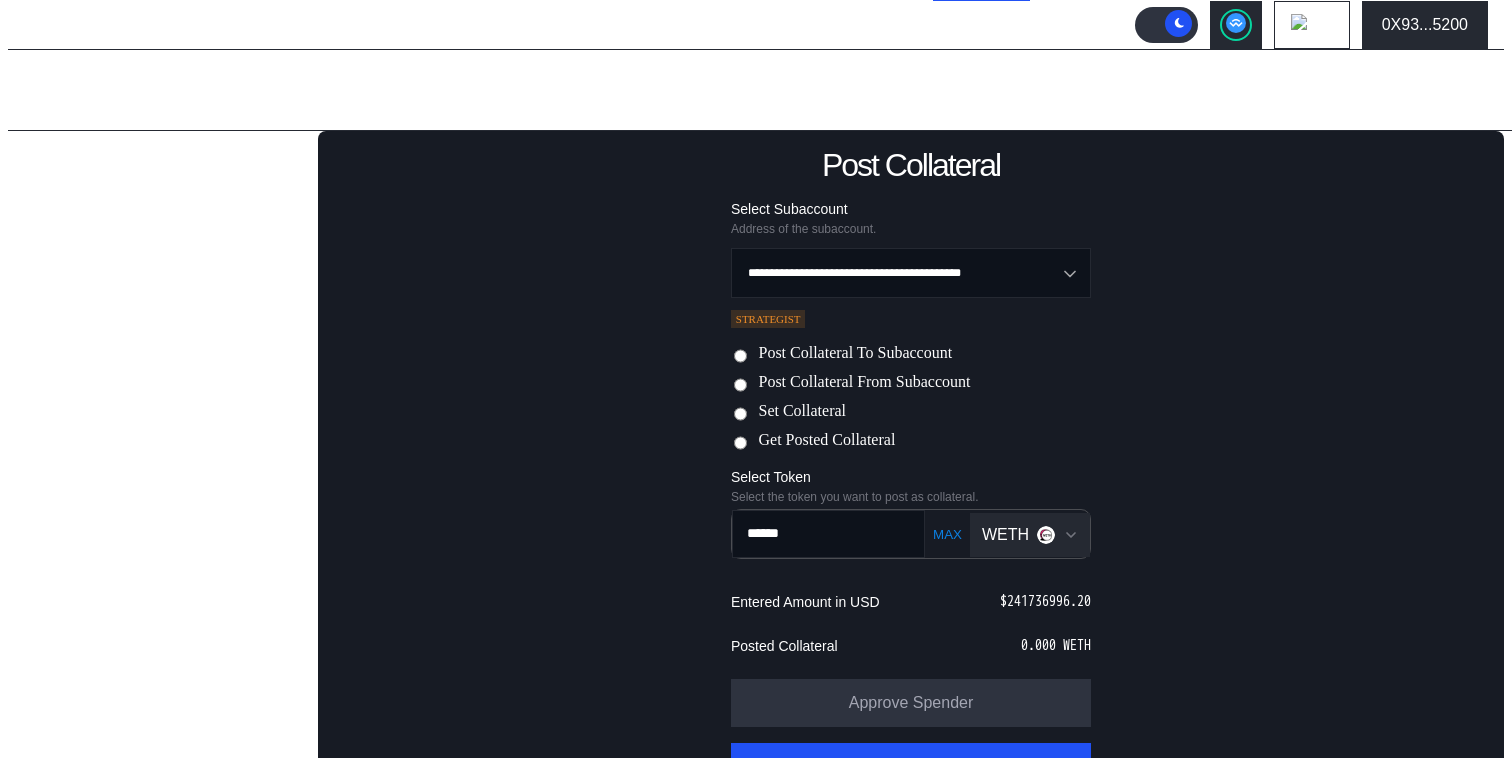click on "WETH" at bounding box center [1005, 535] 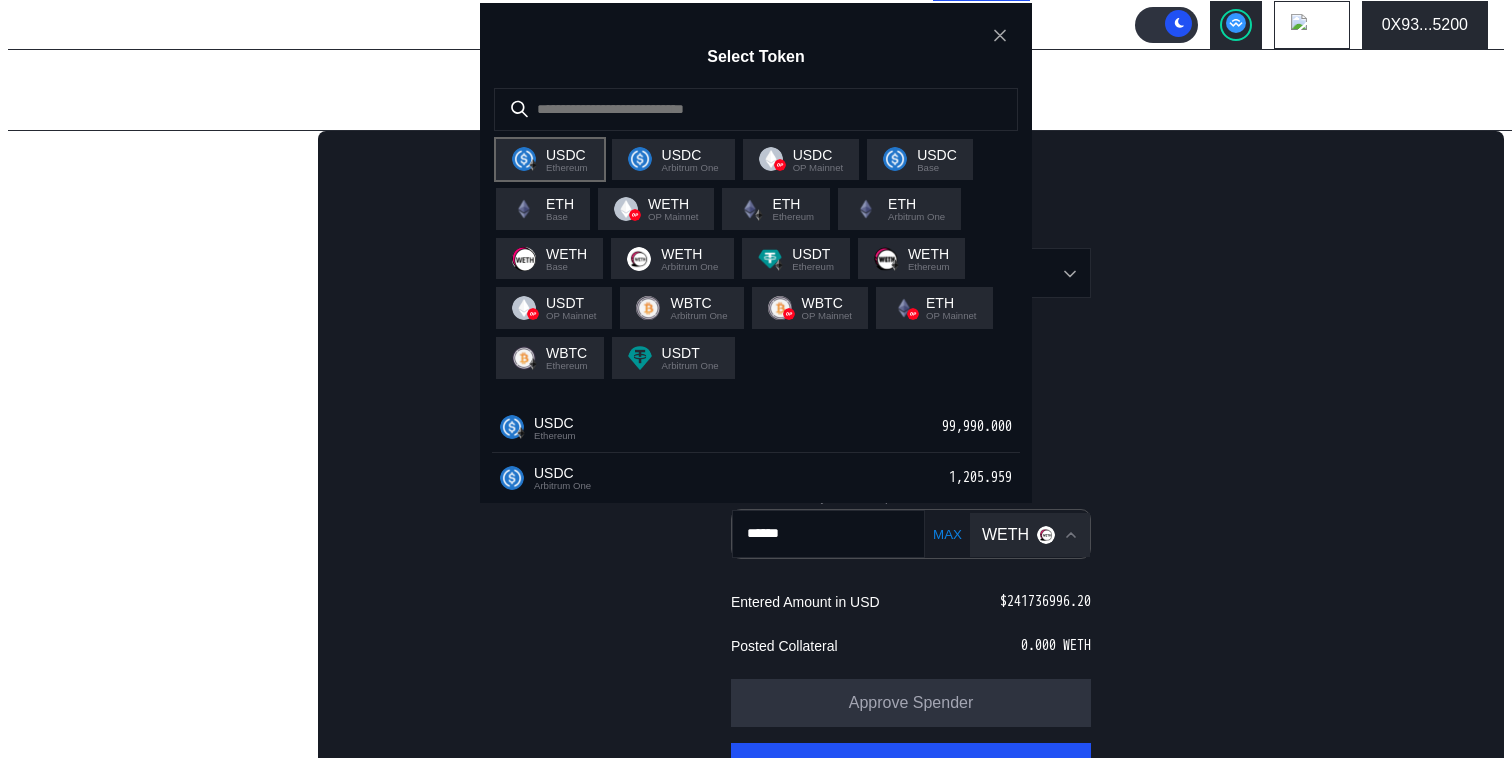 click on "Ethereum" at bounding box center (567, 168) 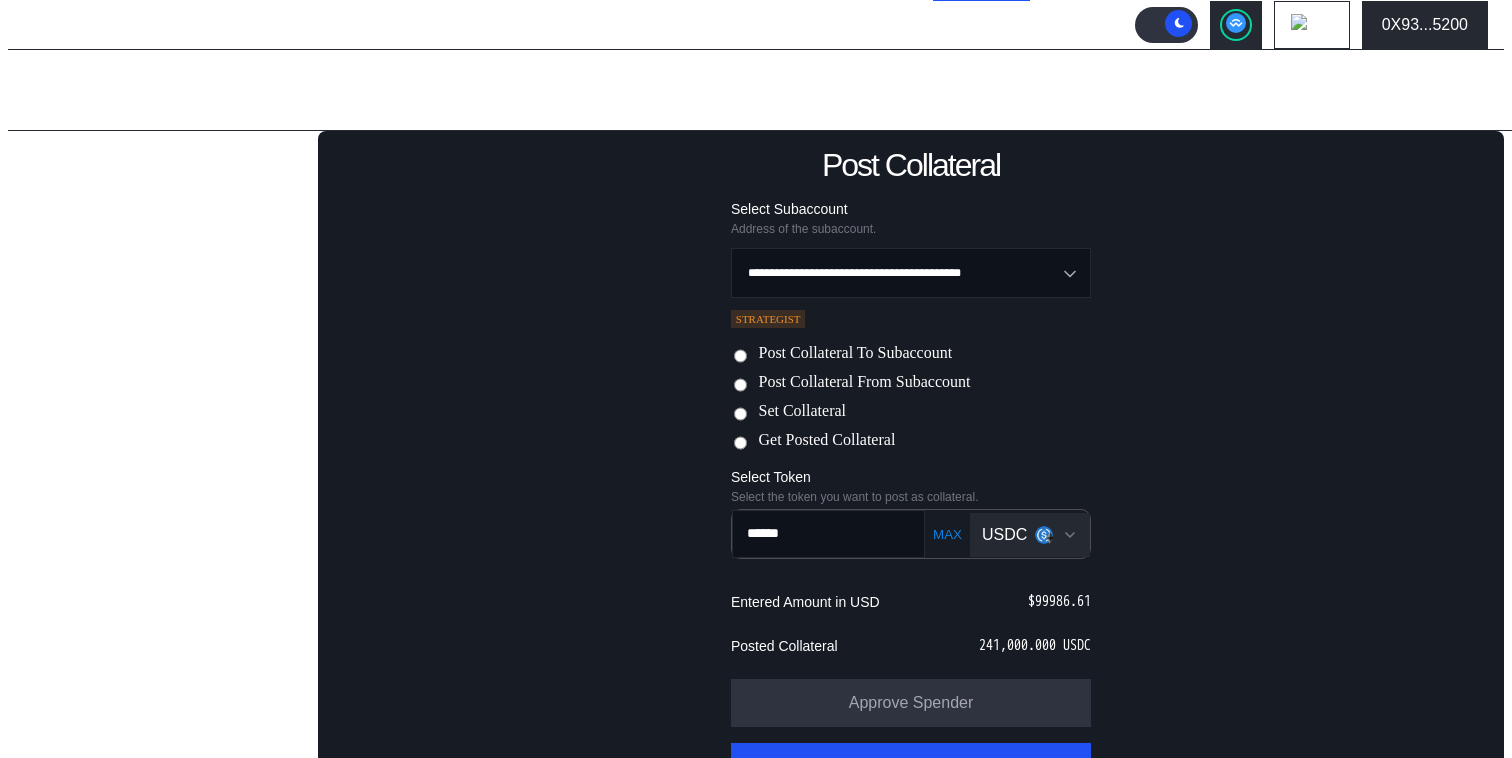 click on "USDC" at bounding box center [1017, 535] 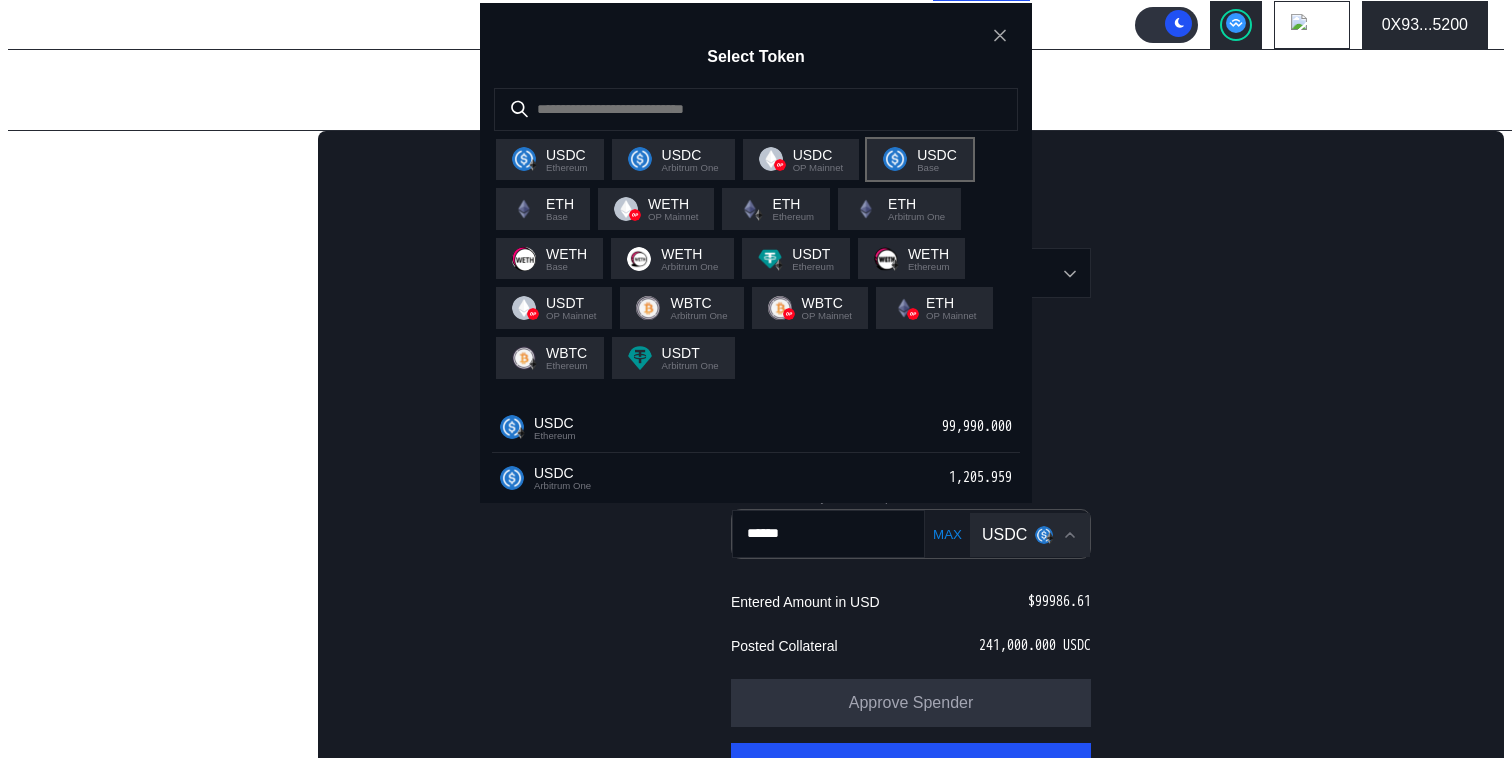 click on "USDC" at bounding box center (937, 155) 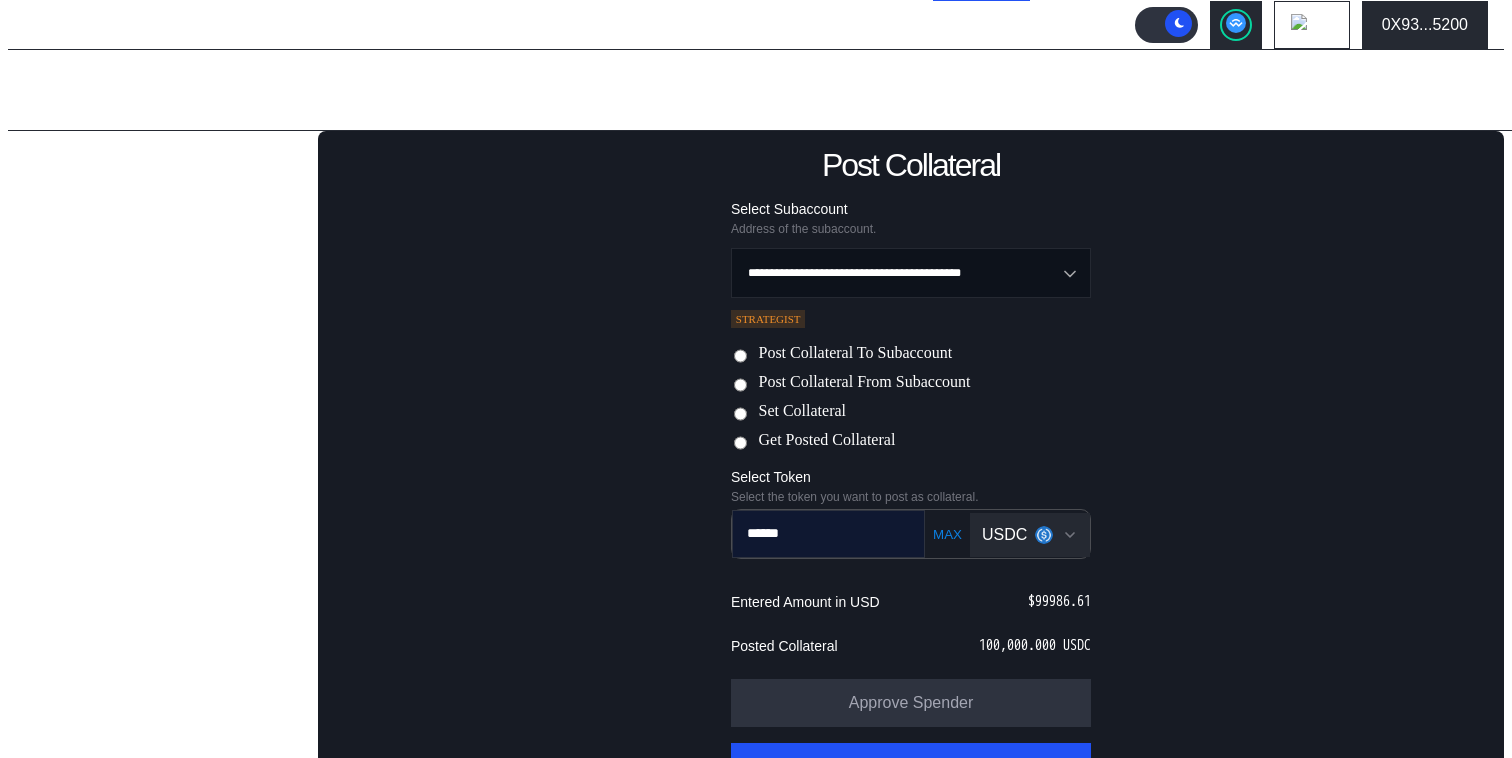 click on "******" at bounding box center (814, 533) 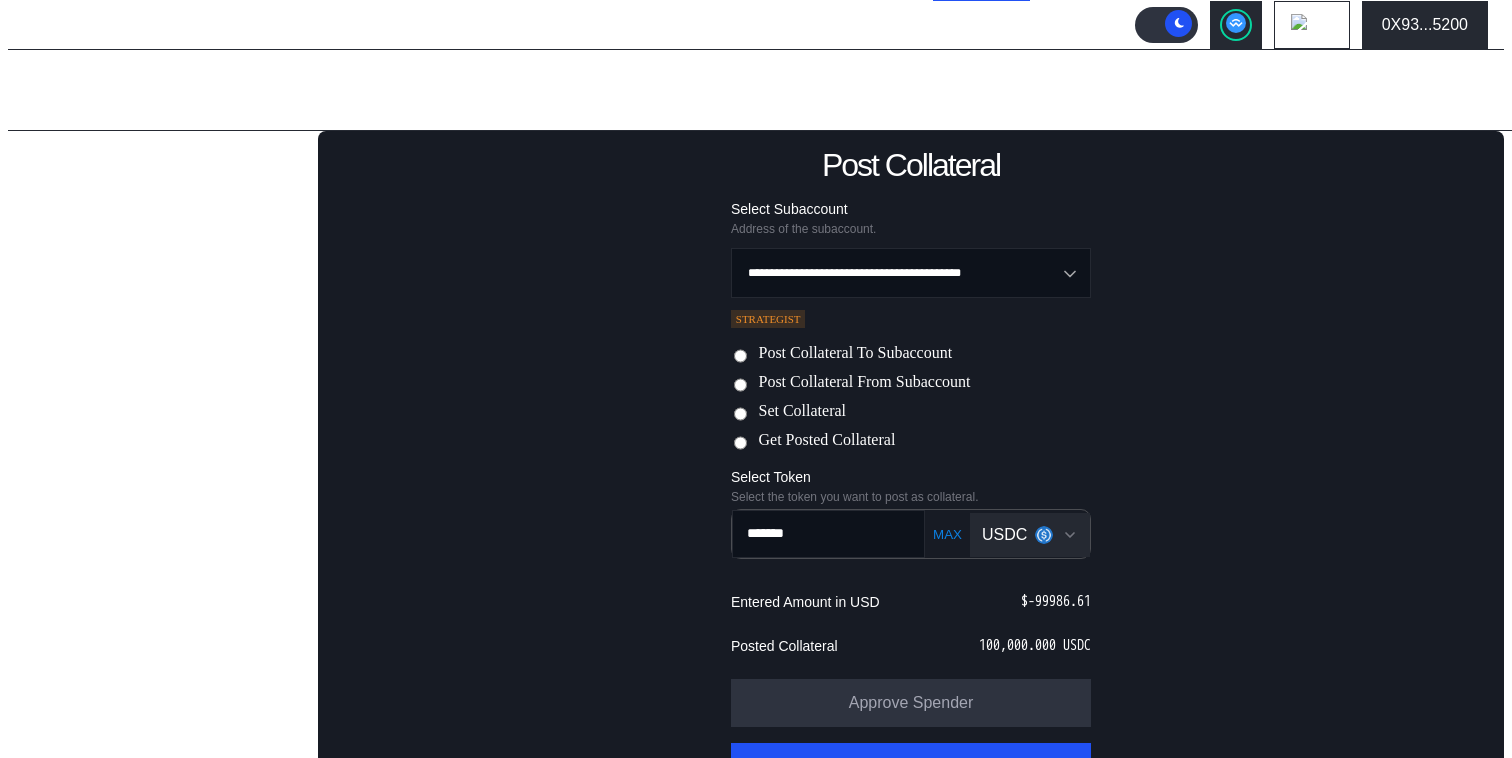 type on "*******" 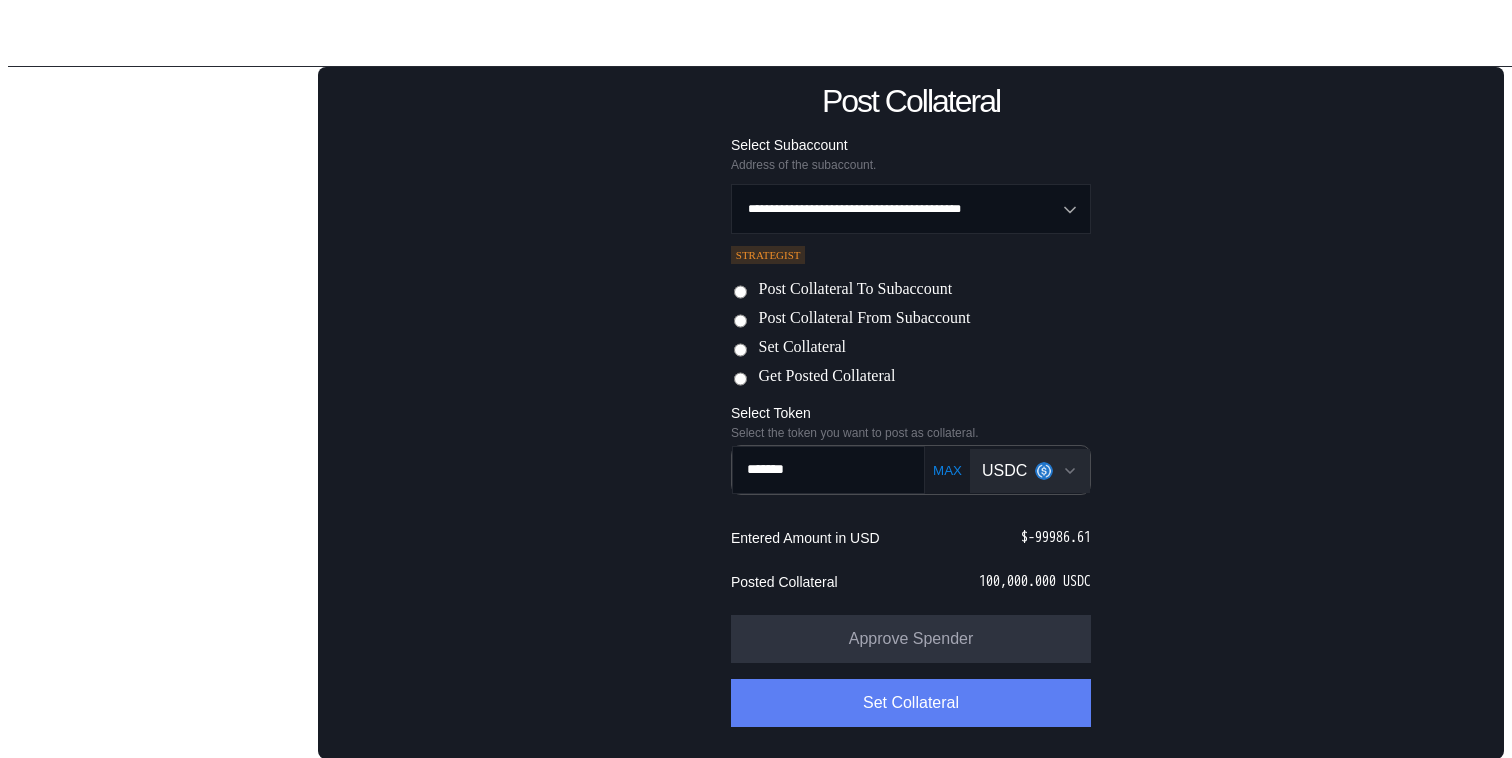 click on "Set Collateral" at bounding box center (911, 703) 